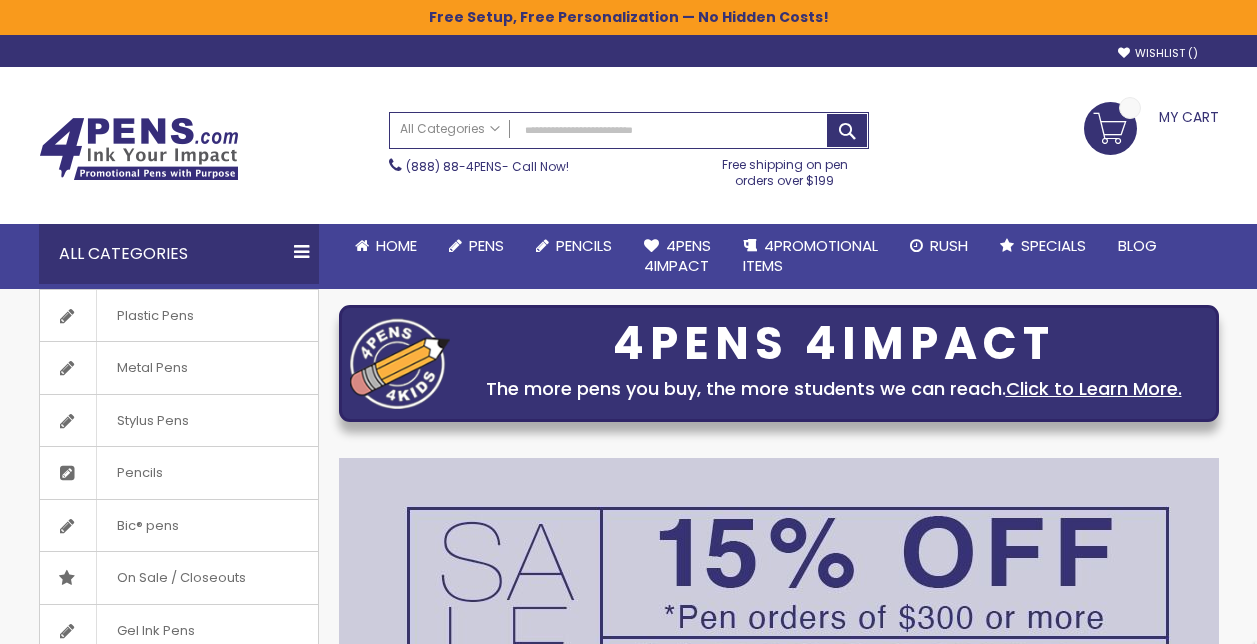 scroll, scrollTop: 0, scrollLeft: 0, axis: both 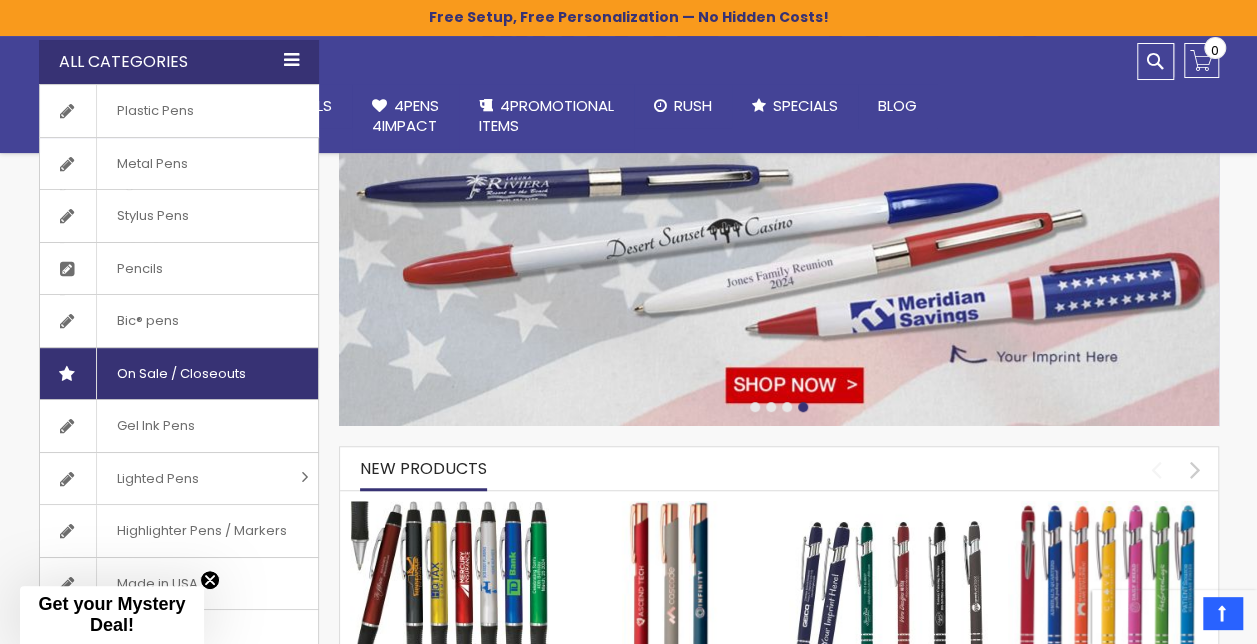click on "On Sale / Closeouts" at bounding box center (181, 374) 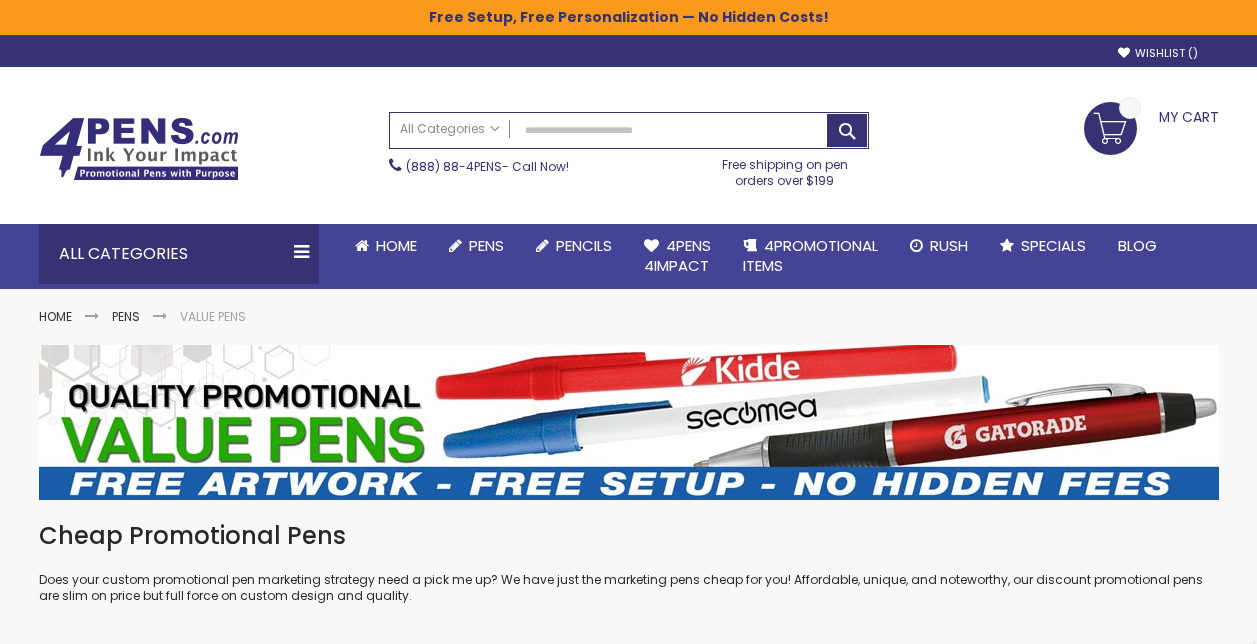 scroll, scrollTop: 0, scrollLeft: 0, axis: both 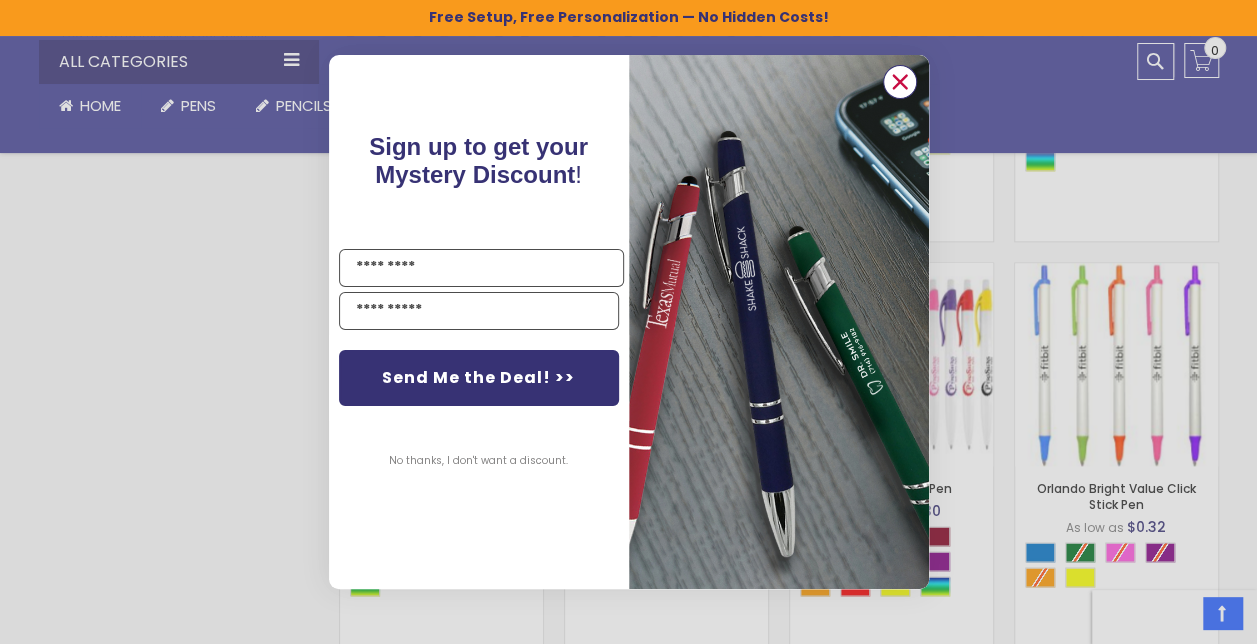 click at bounding box center (899, 82) 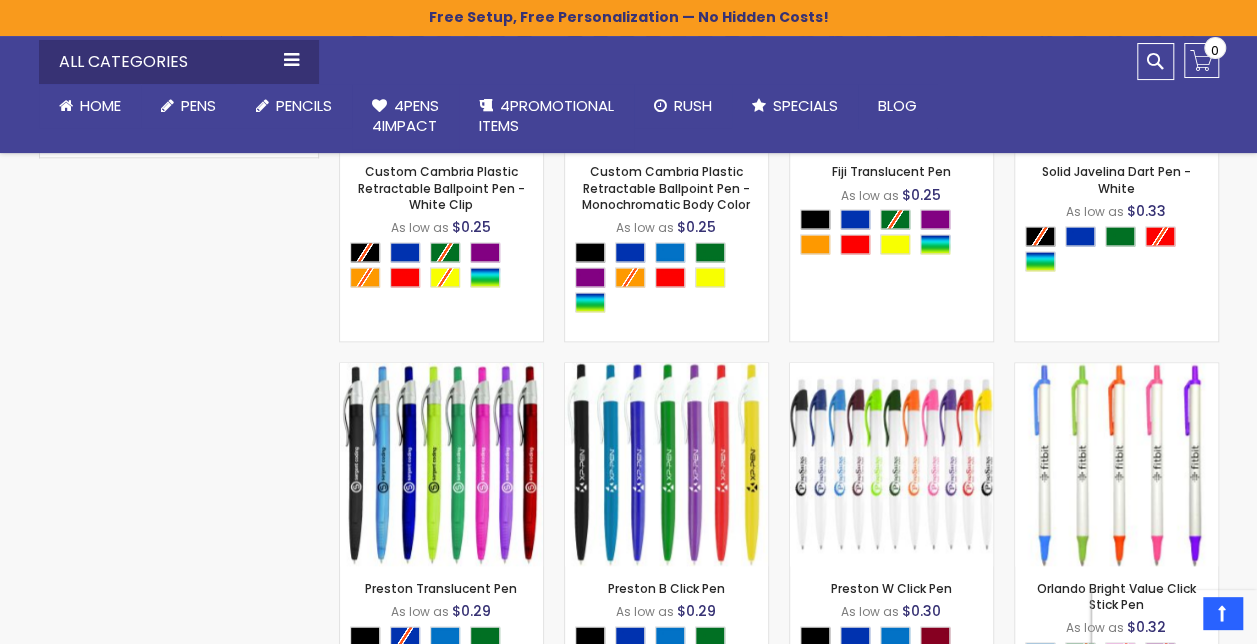 scroll, scrollTop: 1300, scrollLeft: 0, axis: vertical 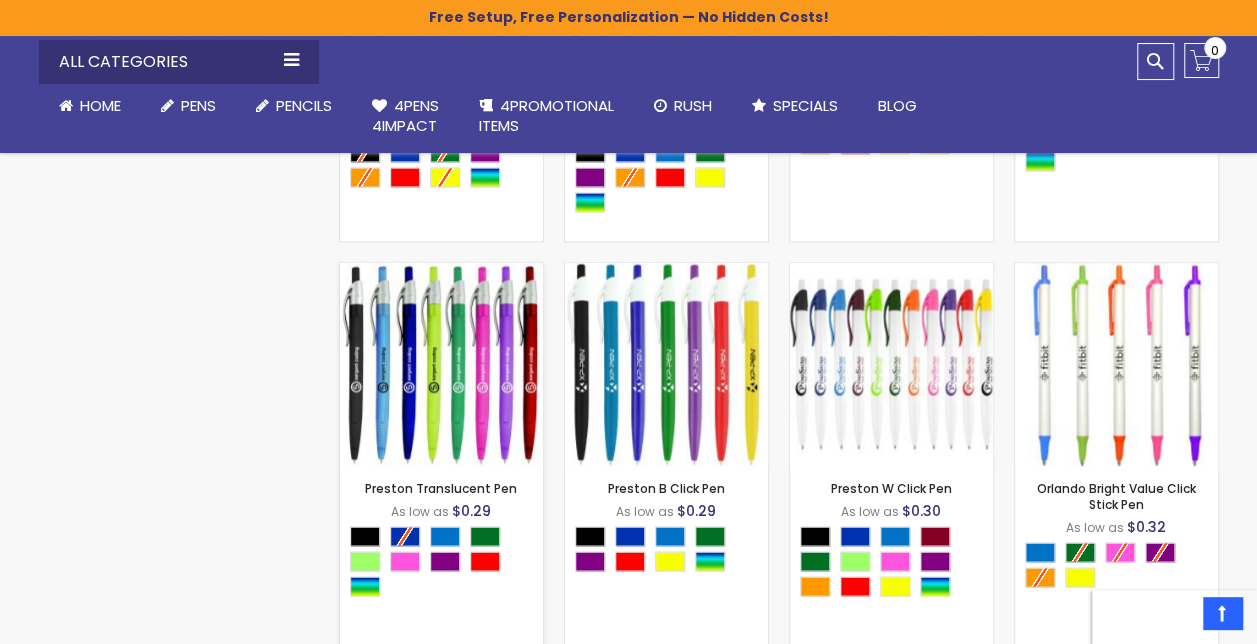 click at bounding box center (441, 364) 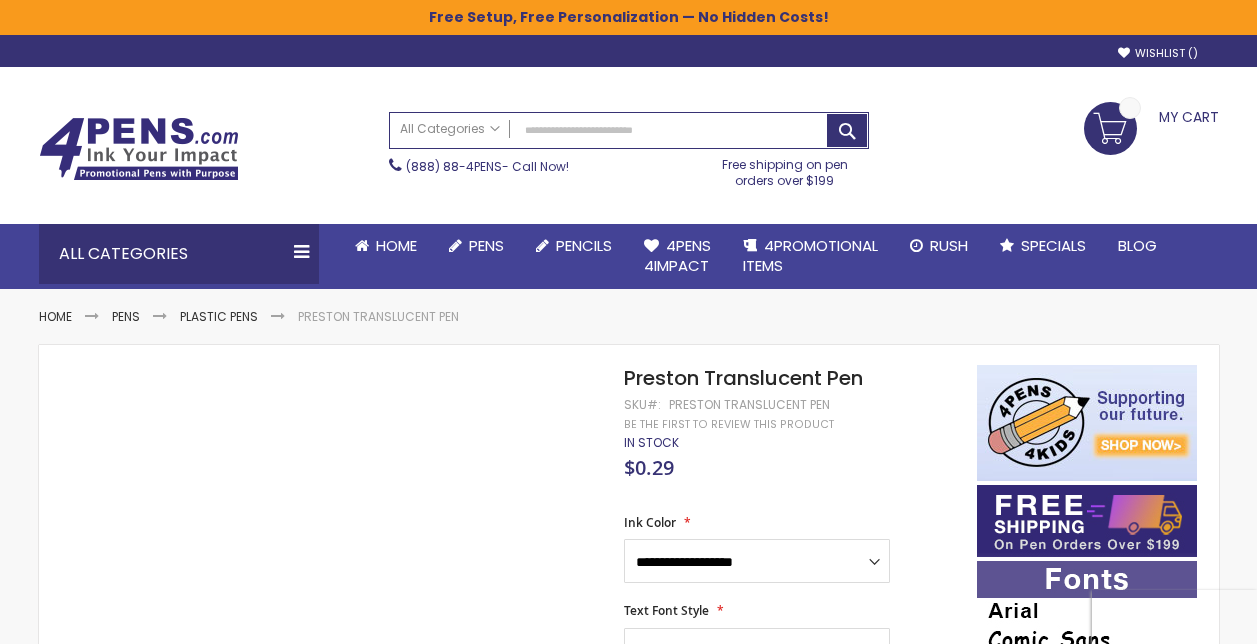 scroll, scrollTop: 0, scrollLeft: 0, axis: both 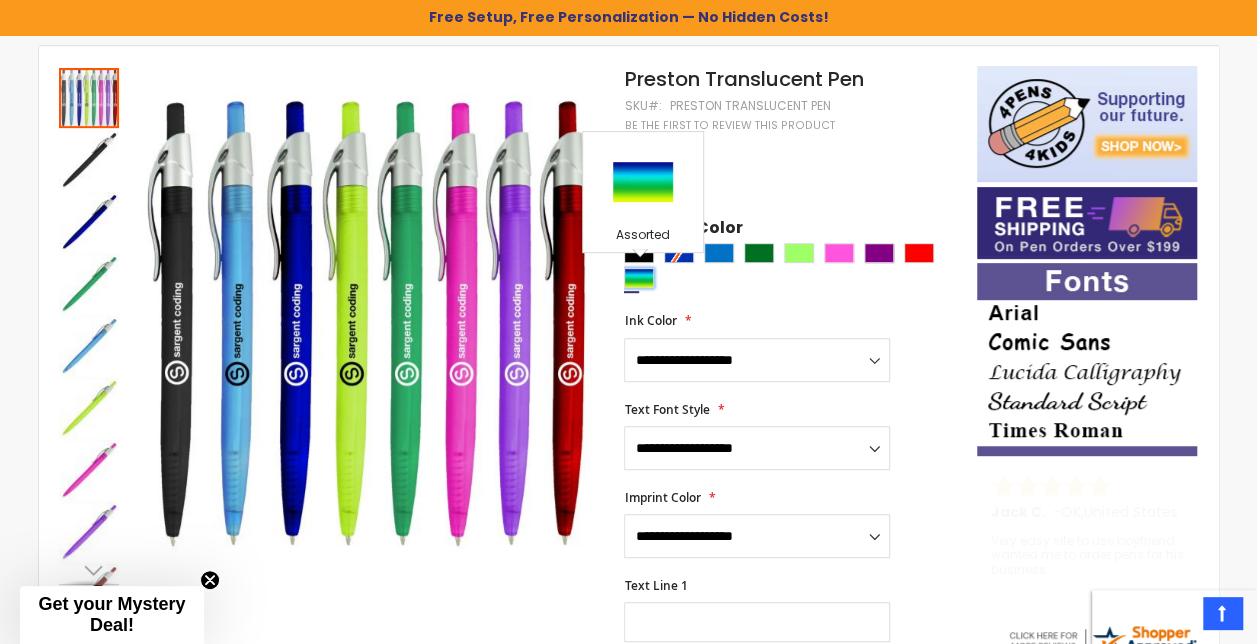 click at bounding box center (639, 278) 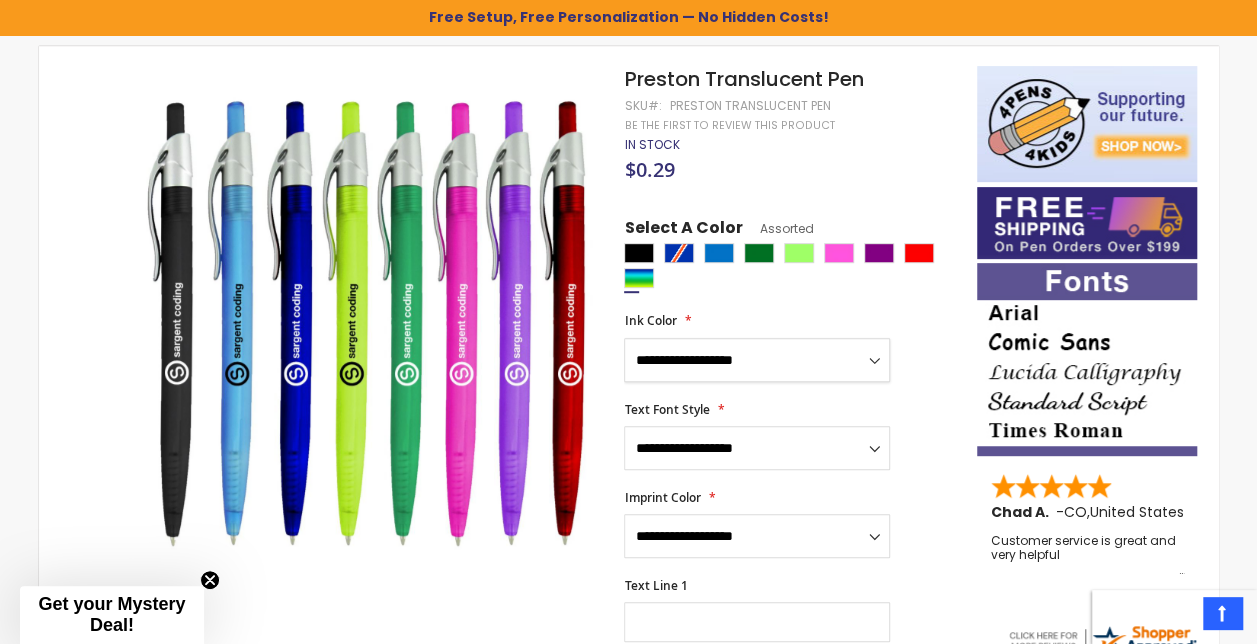 click on "**********" at bounding box center [757, 360] 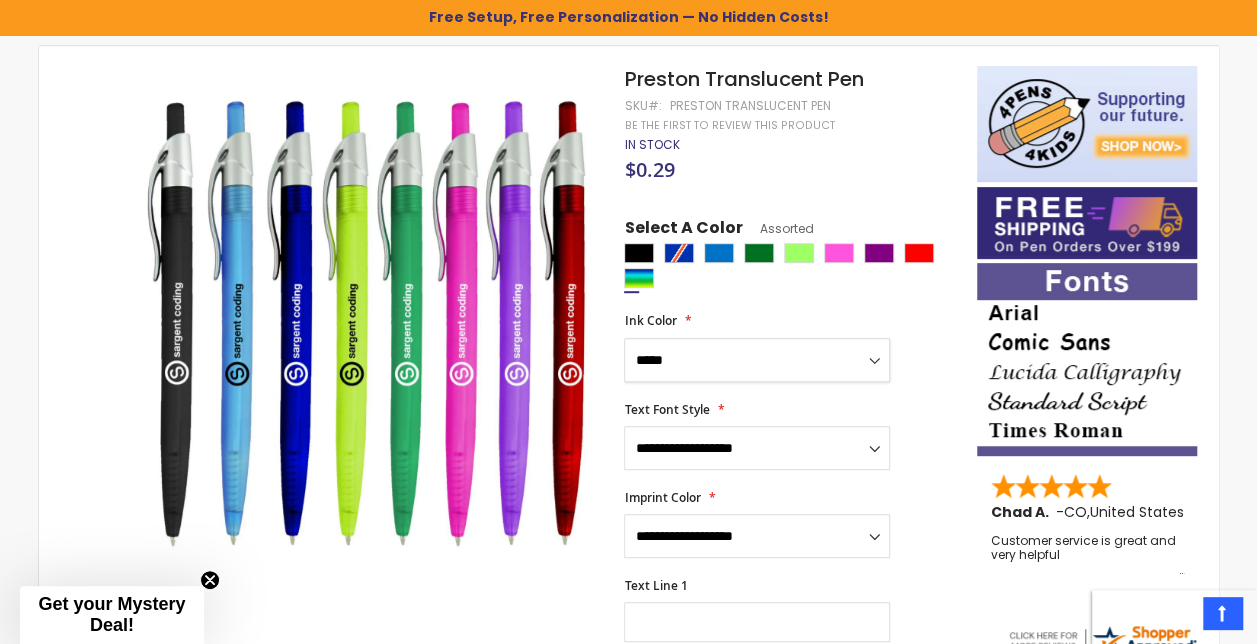 click on "**********" at bounding box center (757, 360) 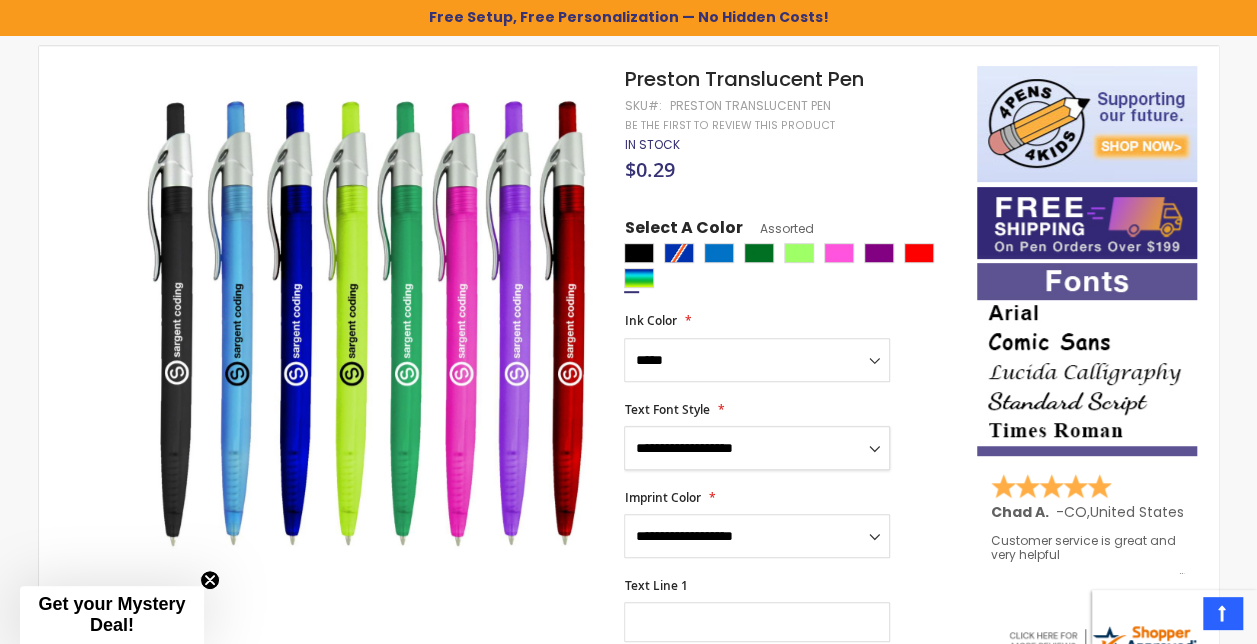 click on "**********" at bounding box center [757, 448] 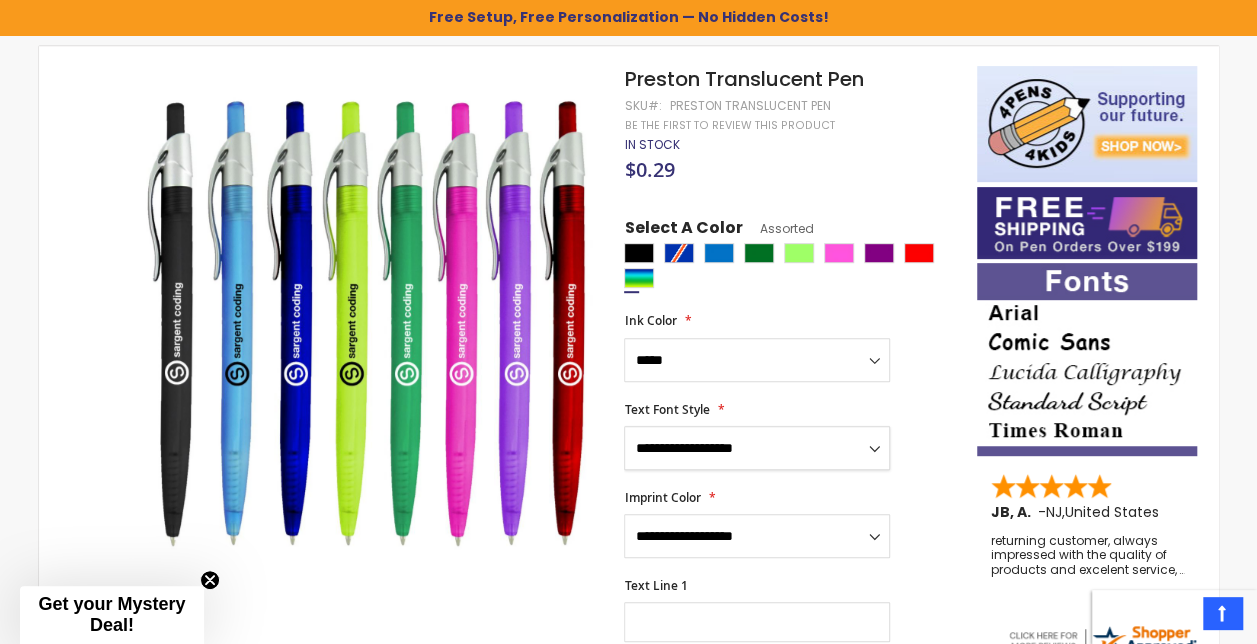 select on "****" 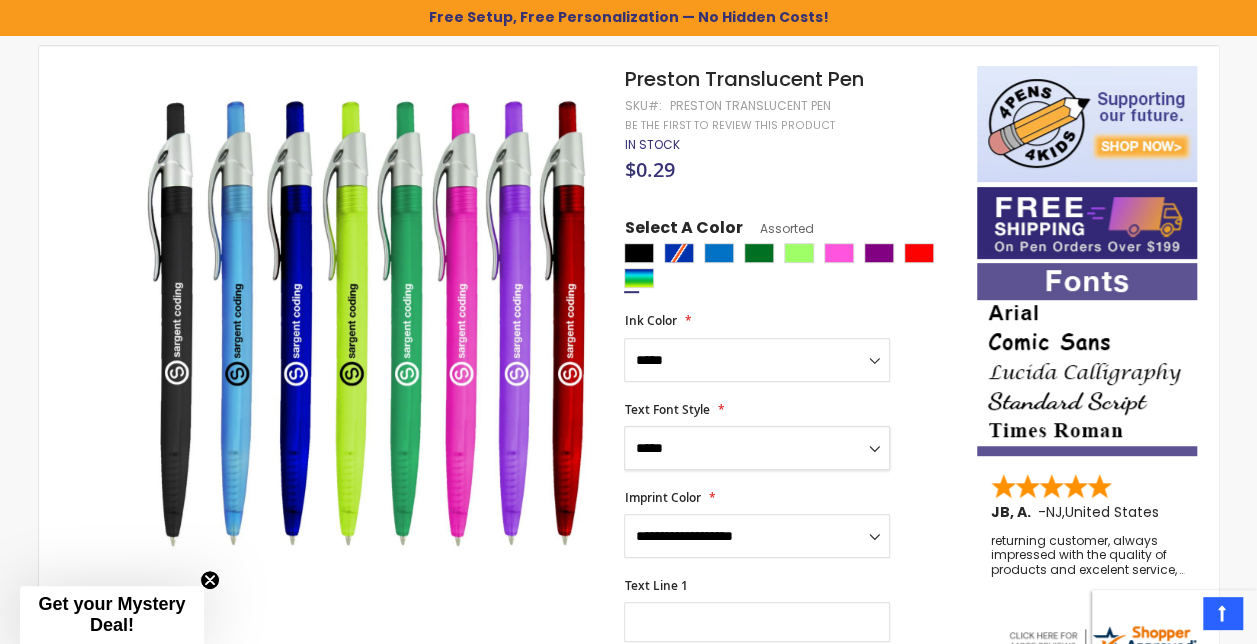 click on "**********" at bounding box center [757, 448] 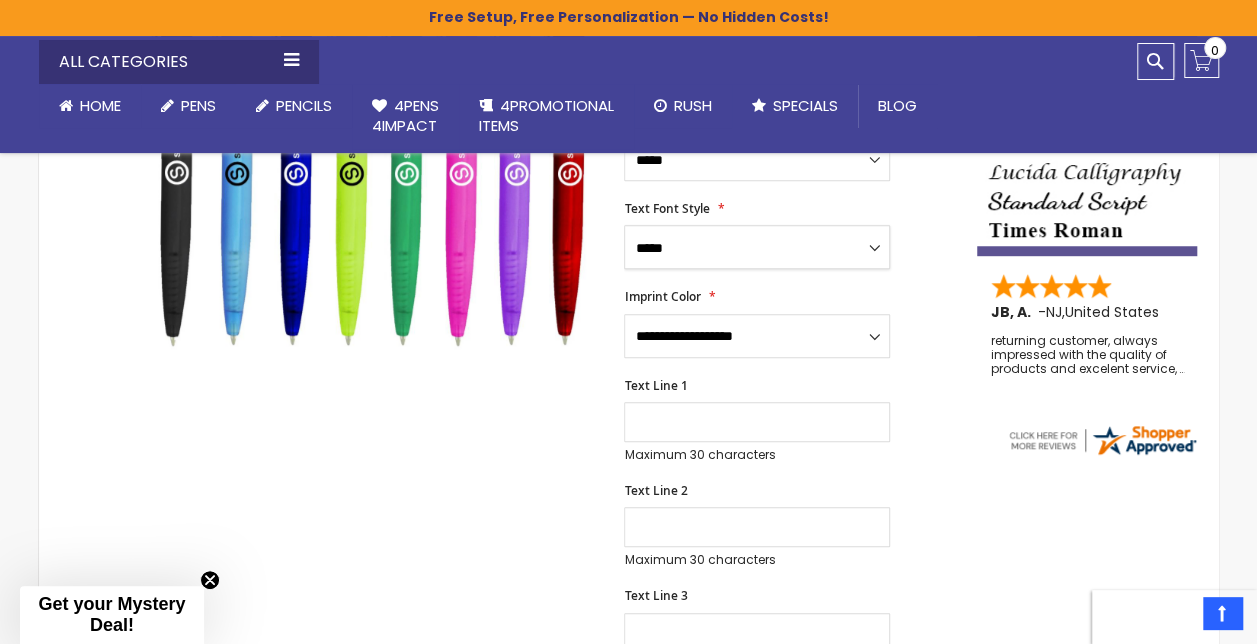 scroll, scrollTop: 500, scrollLeft: 0, axis: vertical 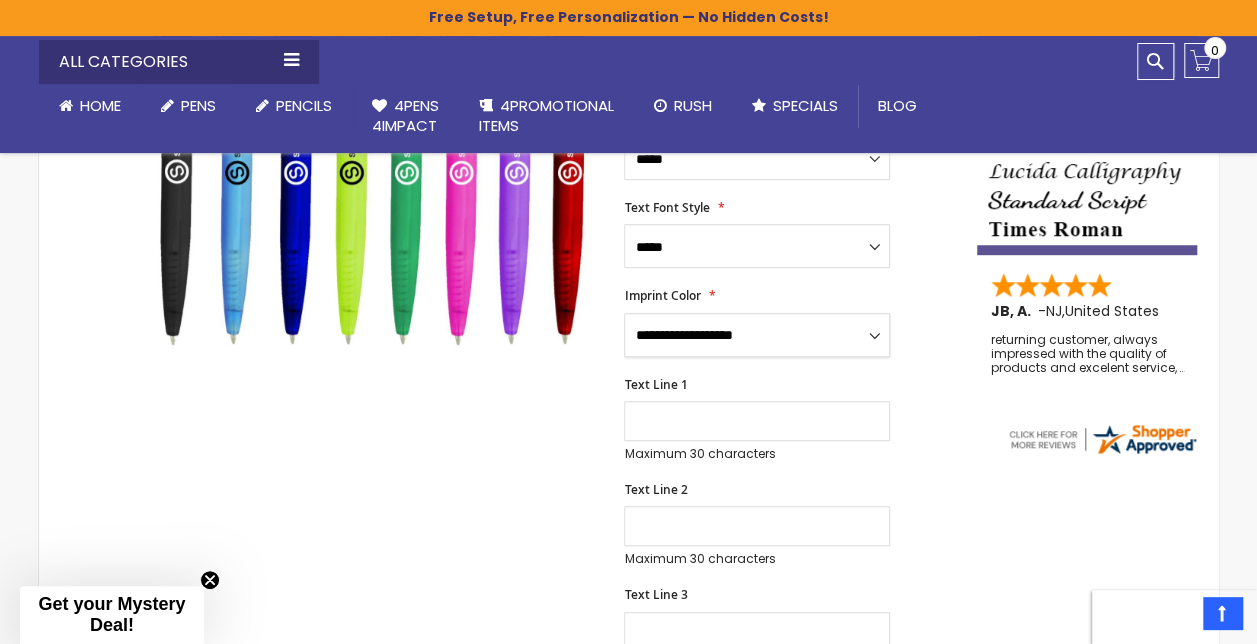 click on "**********" at bounding box center (757, 335) 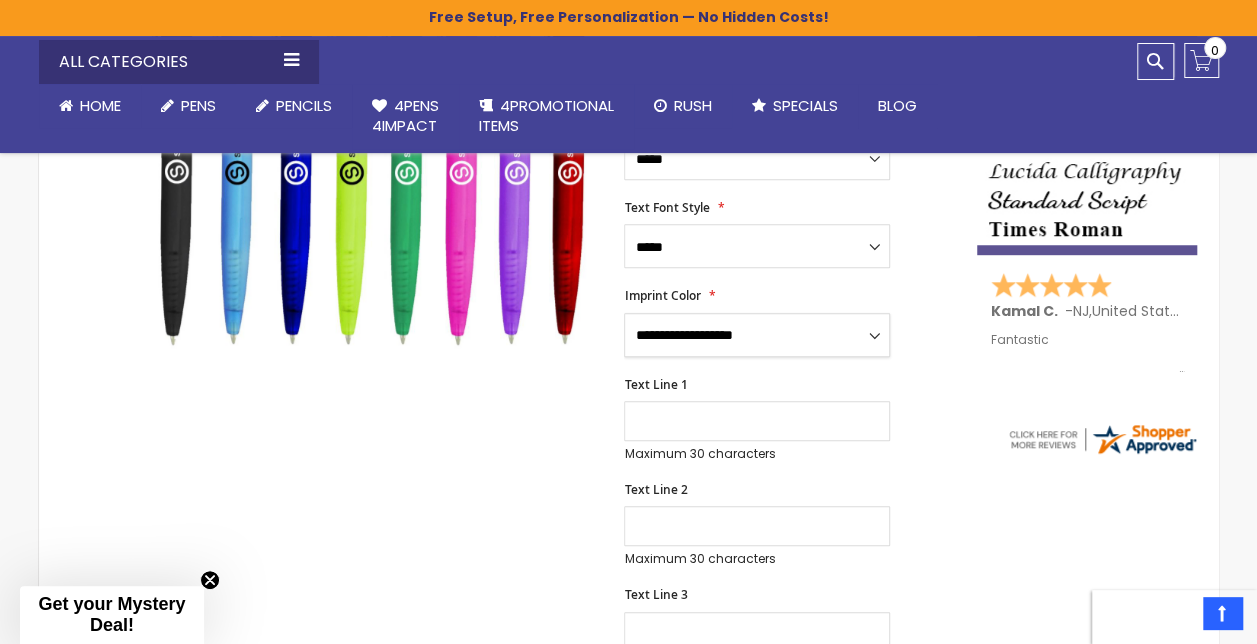 select on "****" 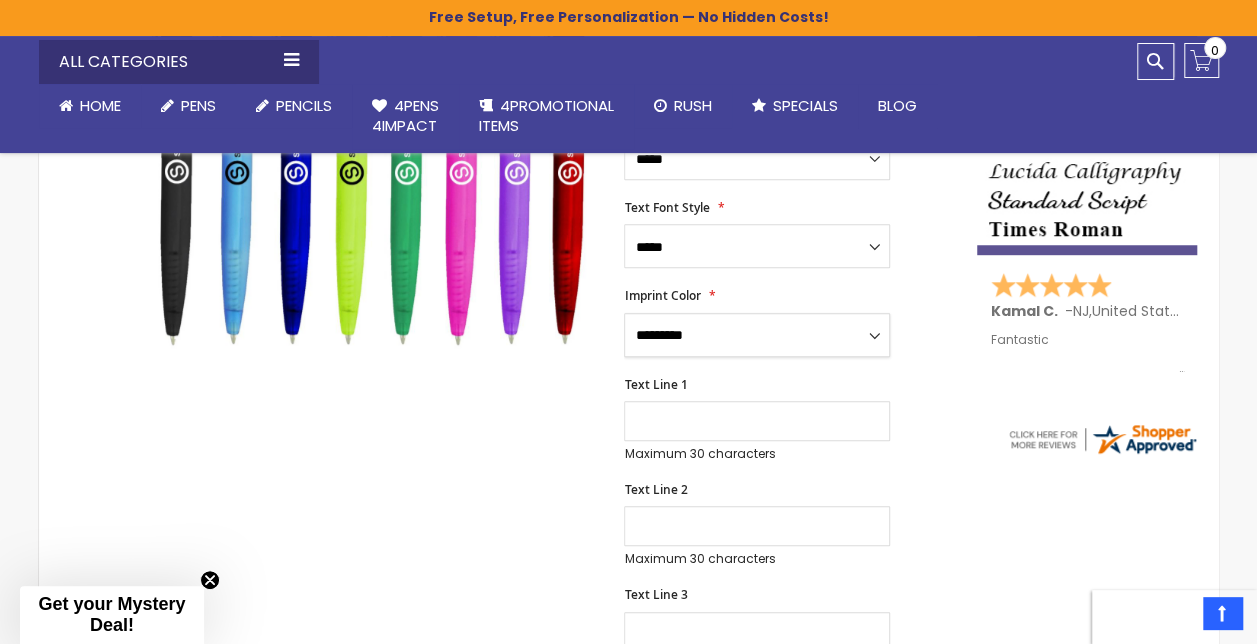 click on "**********" at bounding box center [757, 335] 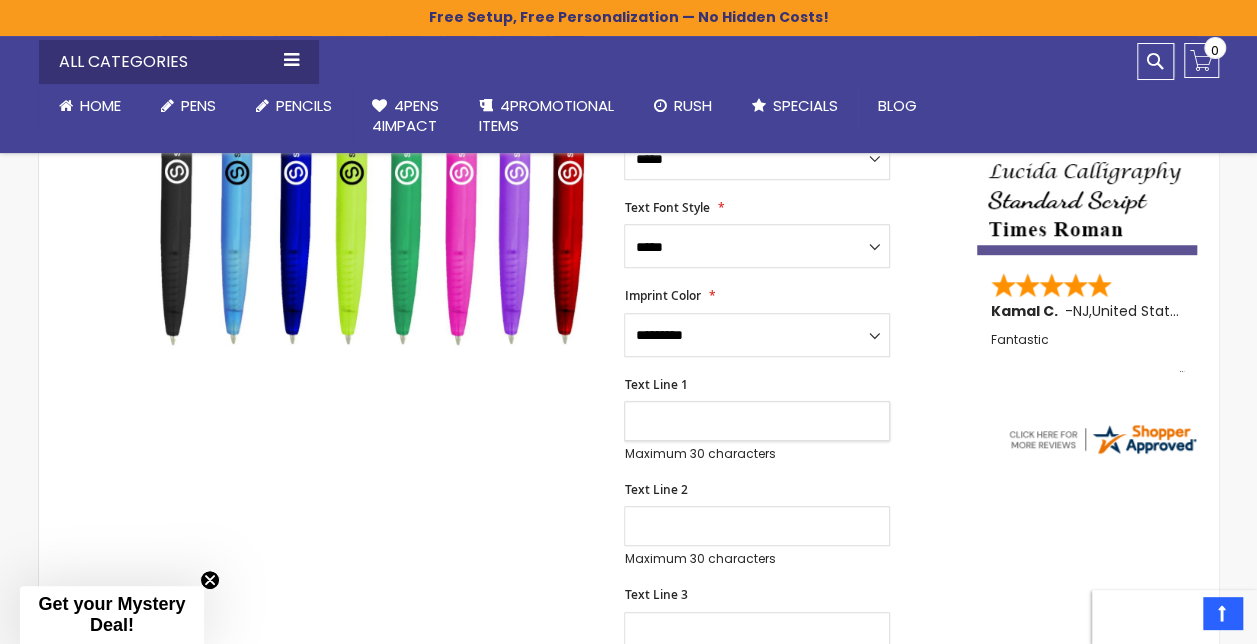 click on "Text Line 1" at bounding box center [757, 421] 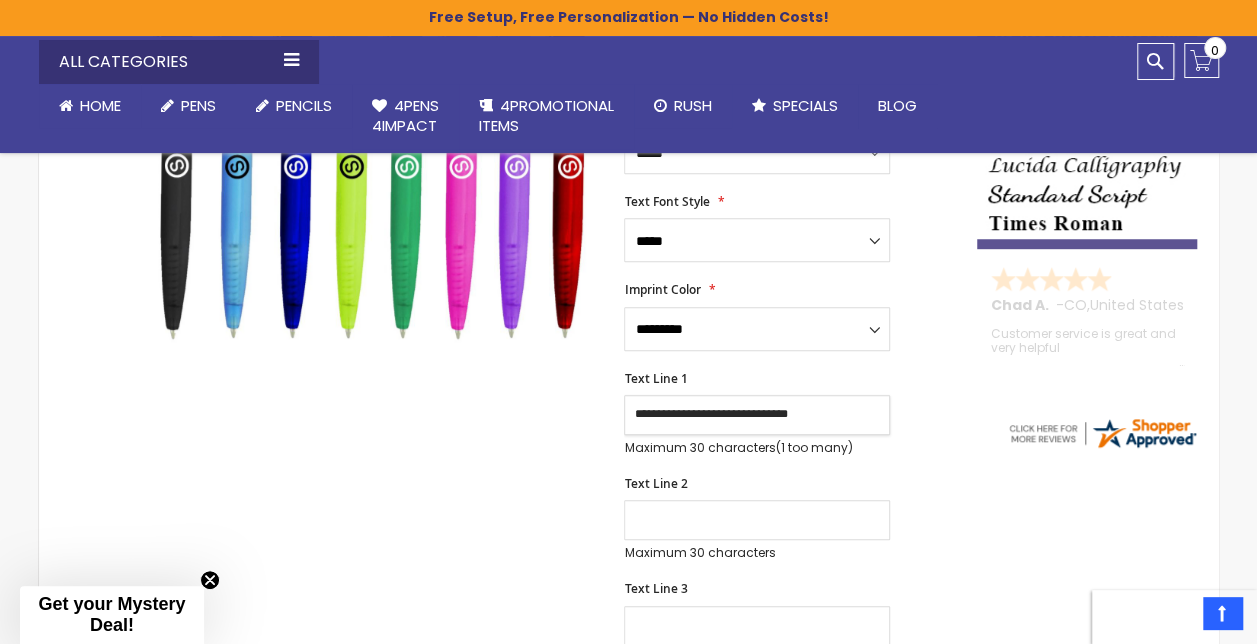 scroll, scrollTop: 600, scrollLeft: 0, axis: vertical 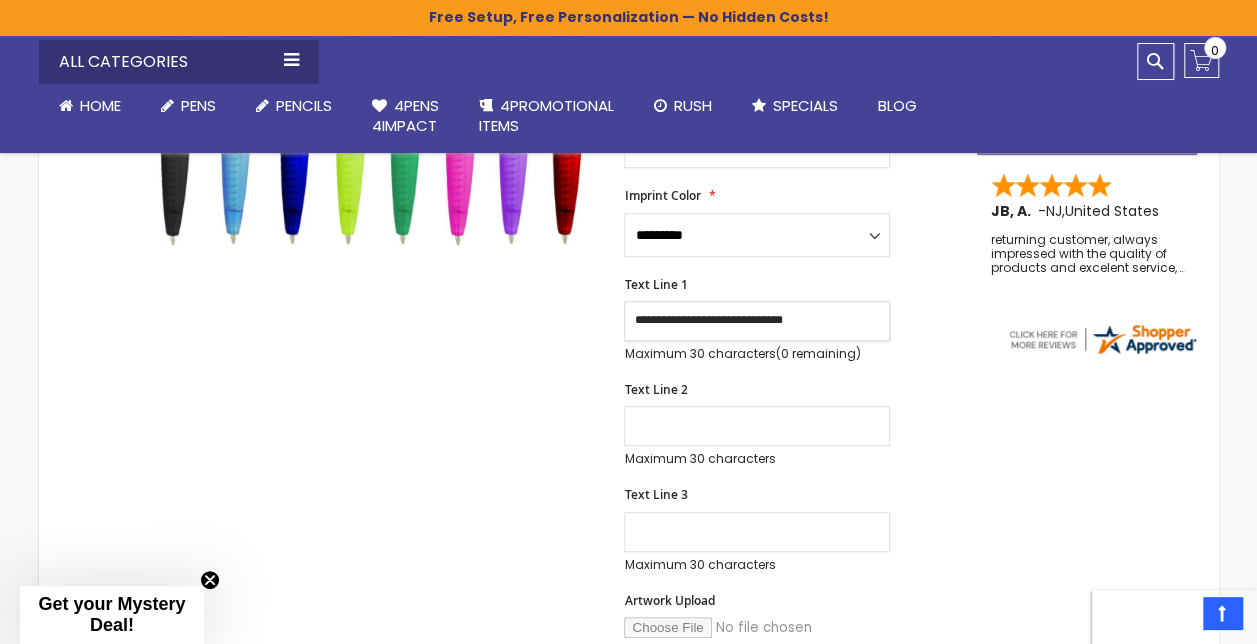 type on "**********" 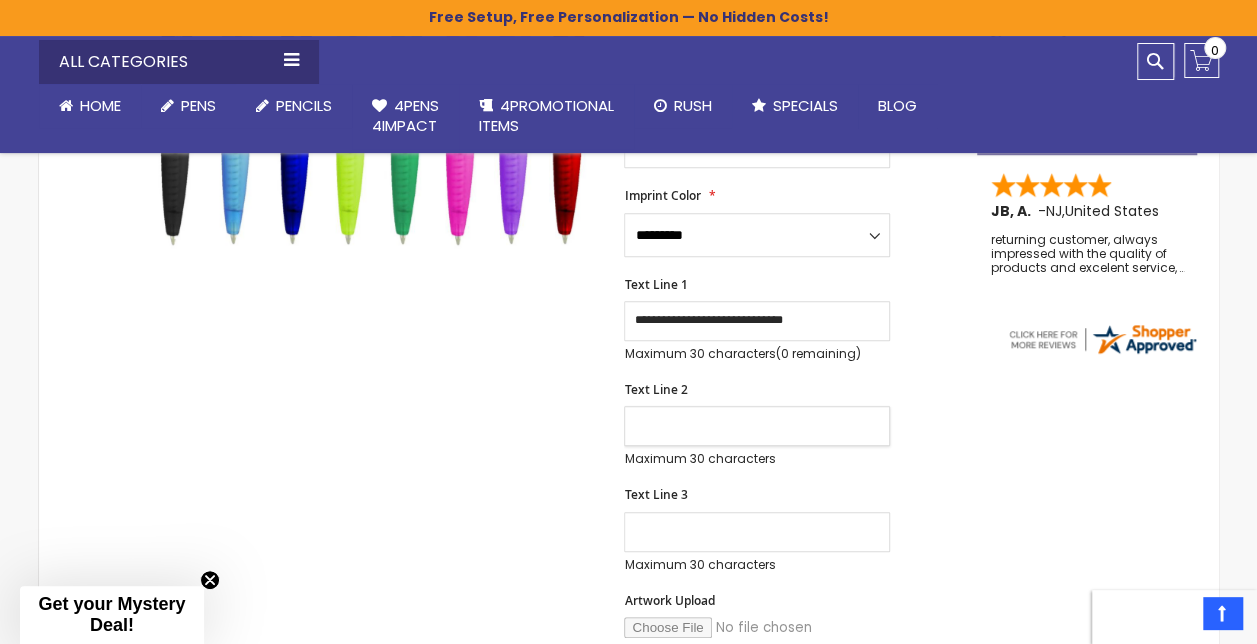 click on "Text Line 2" at bounding box center [757, 426] 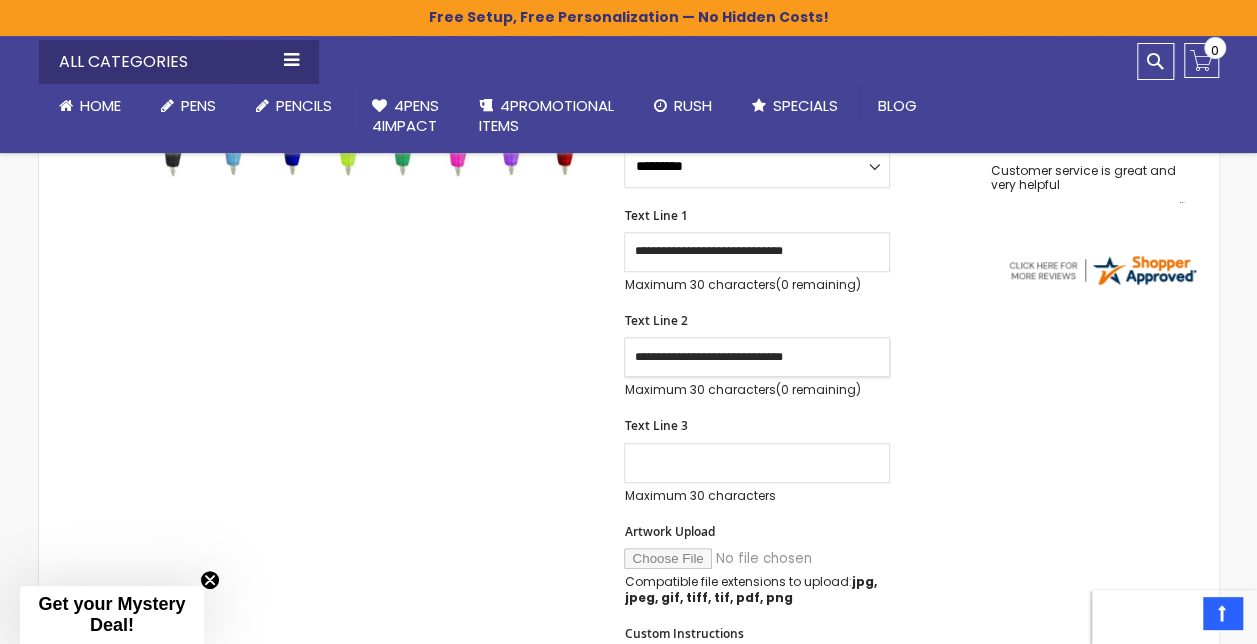 scroll, scrollTop: 700, scrollLeft: 0, axis: vertical 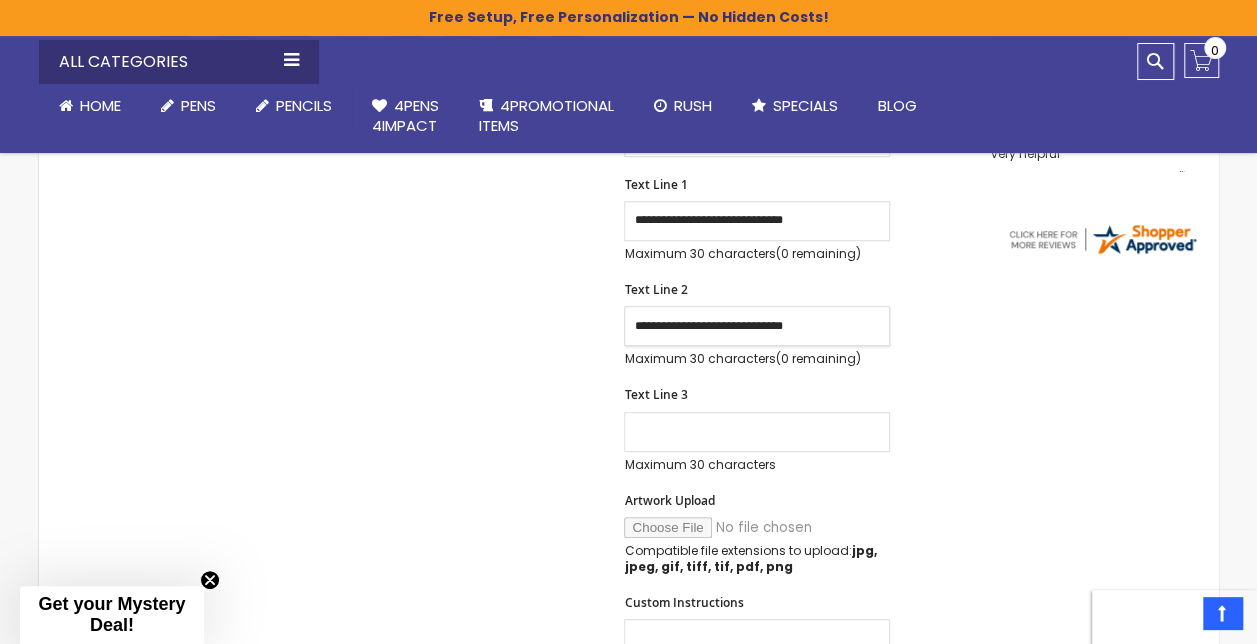 type on "**********" 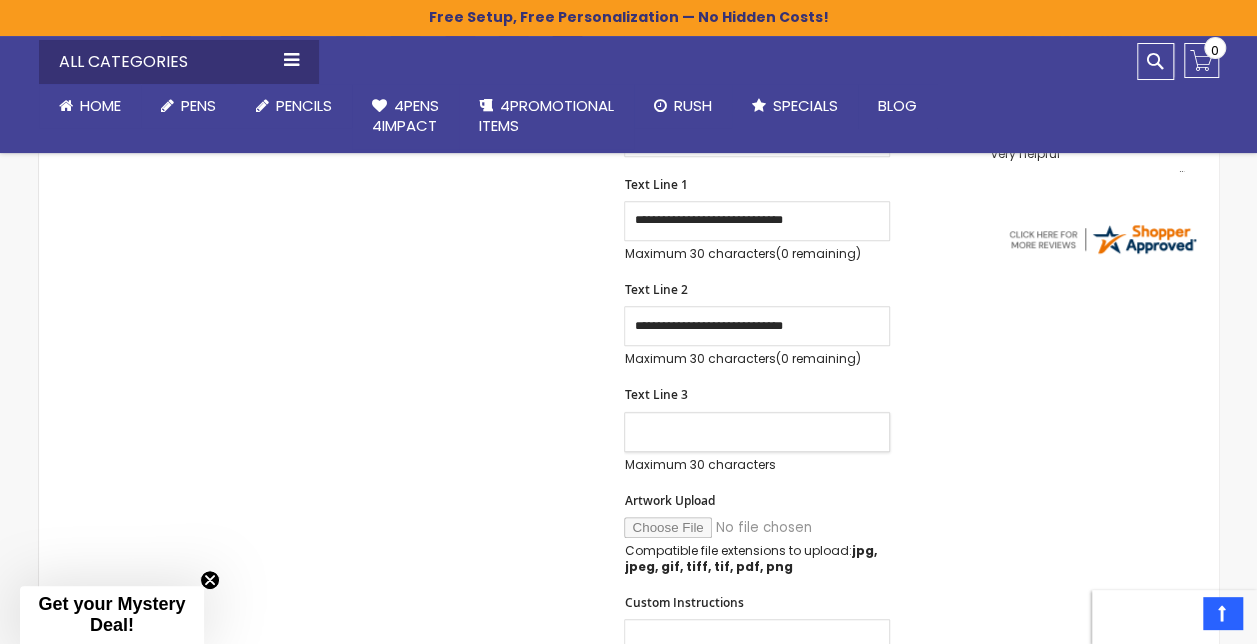 click on "Text Line 3" at bounding box center [757, 432] 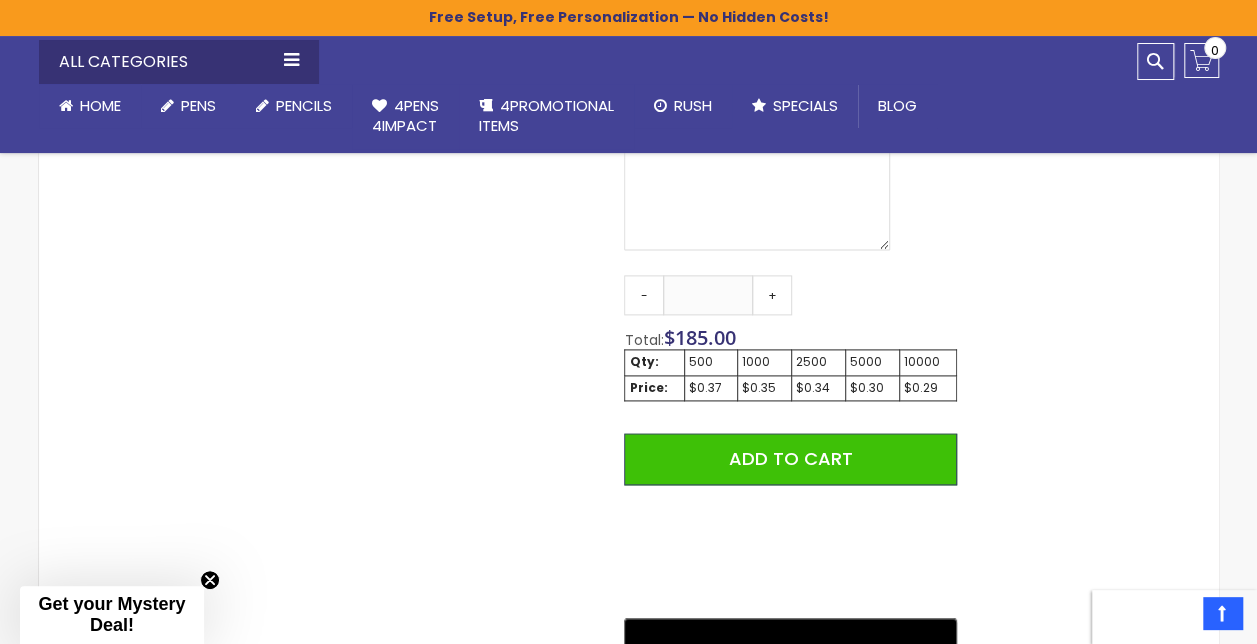 scroll, scrollTop: 1200, scrollLeft: 0, axis: vertical 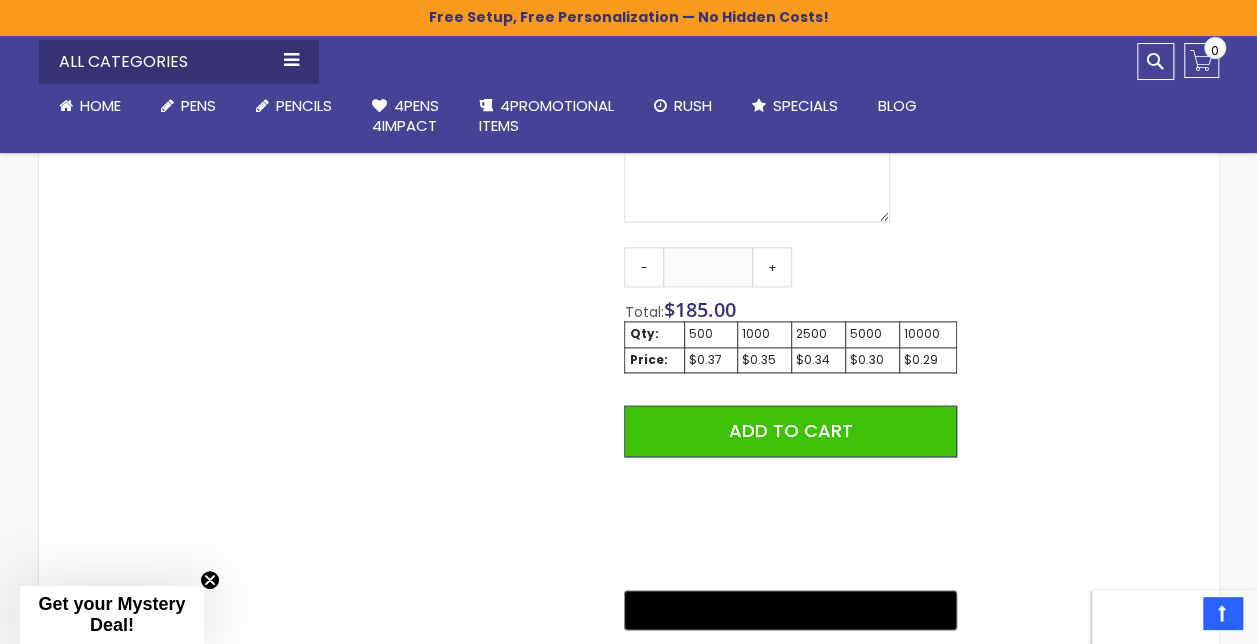 type on "**********" 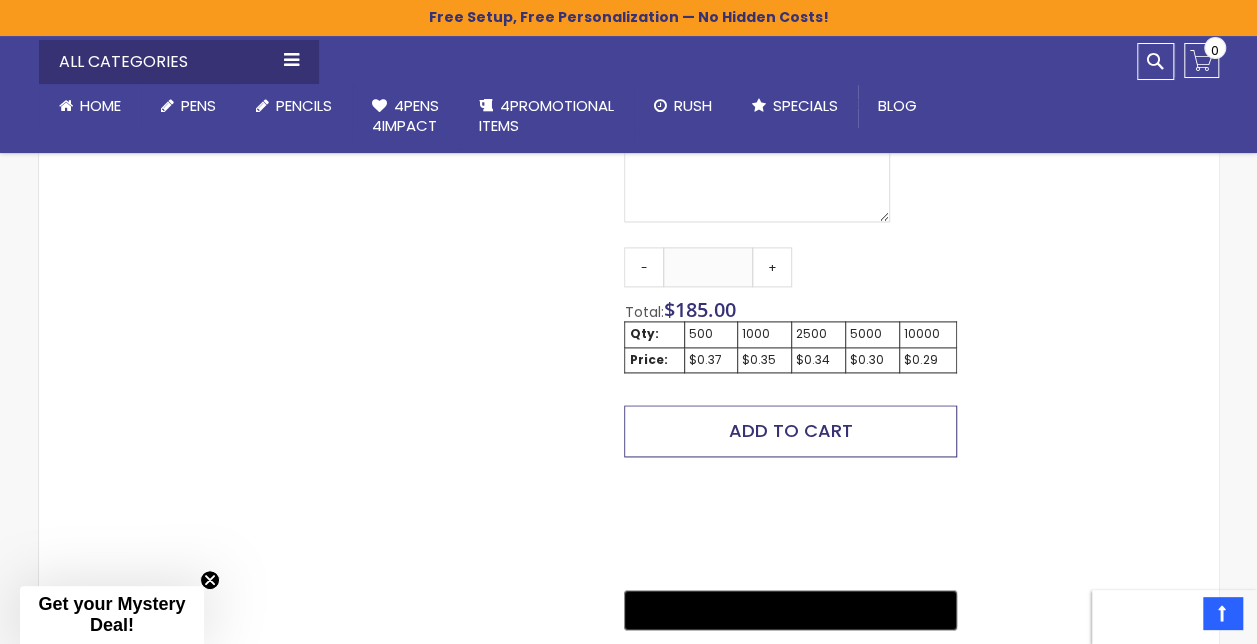 click on "Add to Cart" at bounding box center [791, 430] 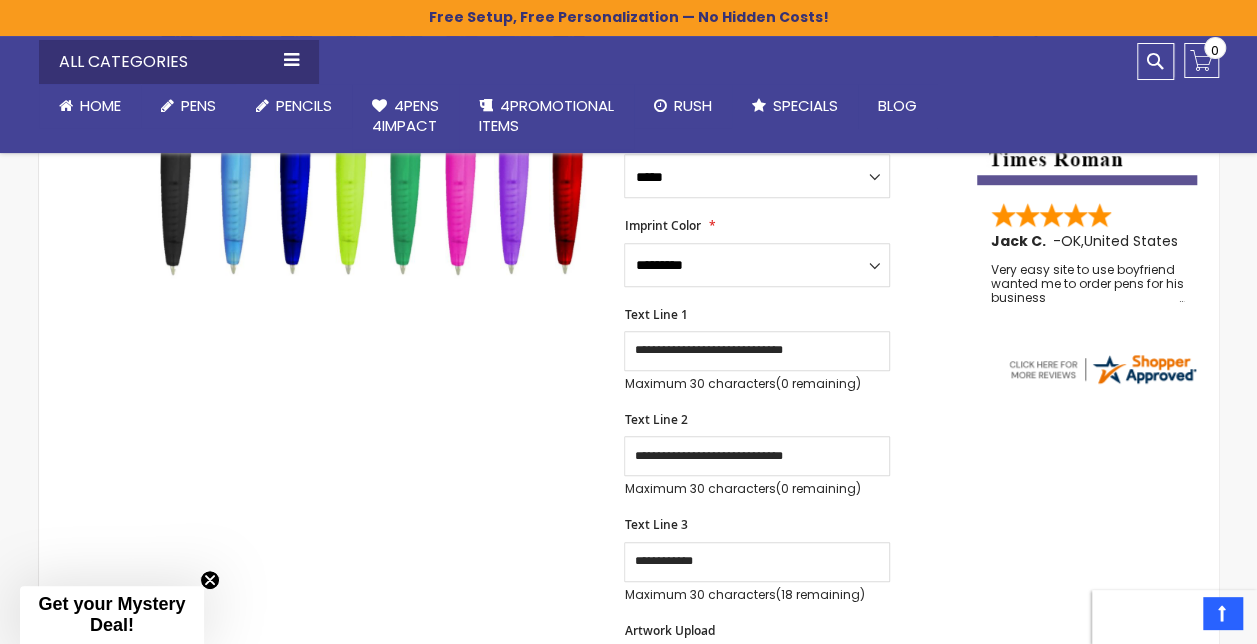 scroll, scrollTop: 496, scrollLeft: 0, axis: vertical 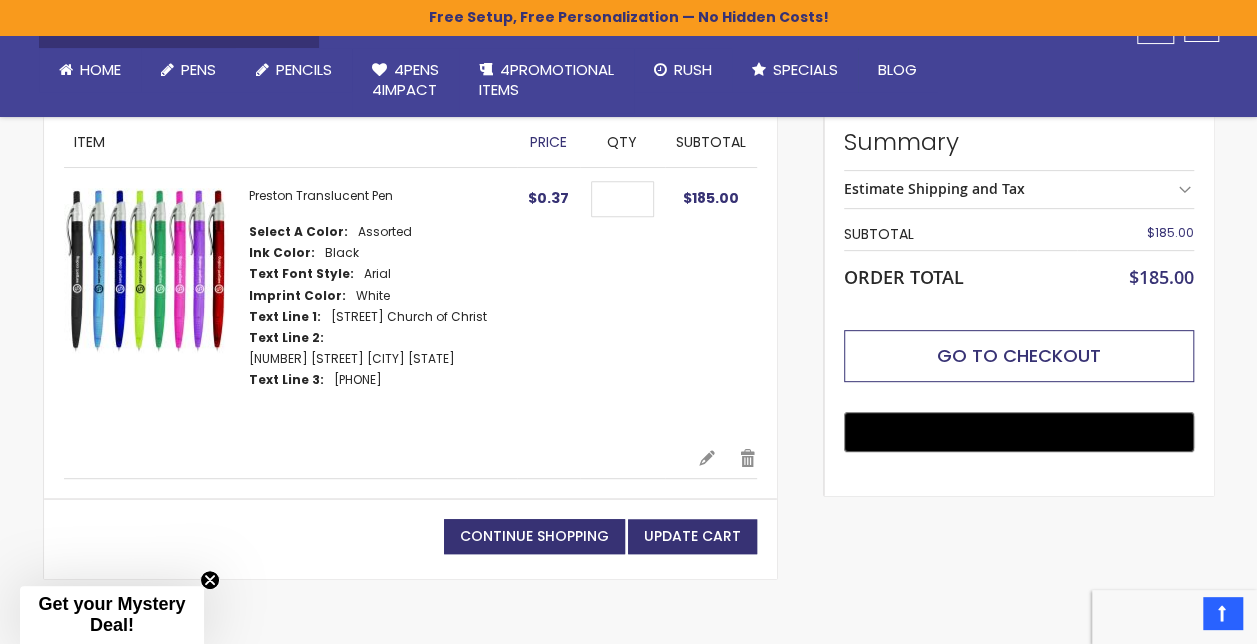 click on "Go to Checkout" at bounding box center [1019, 355] 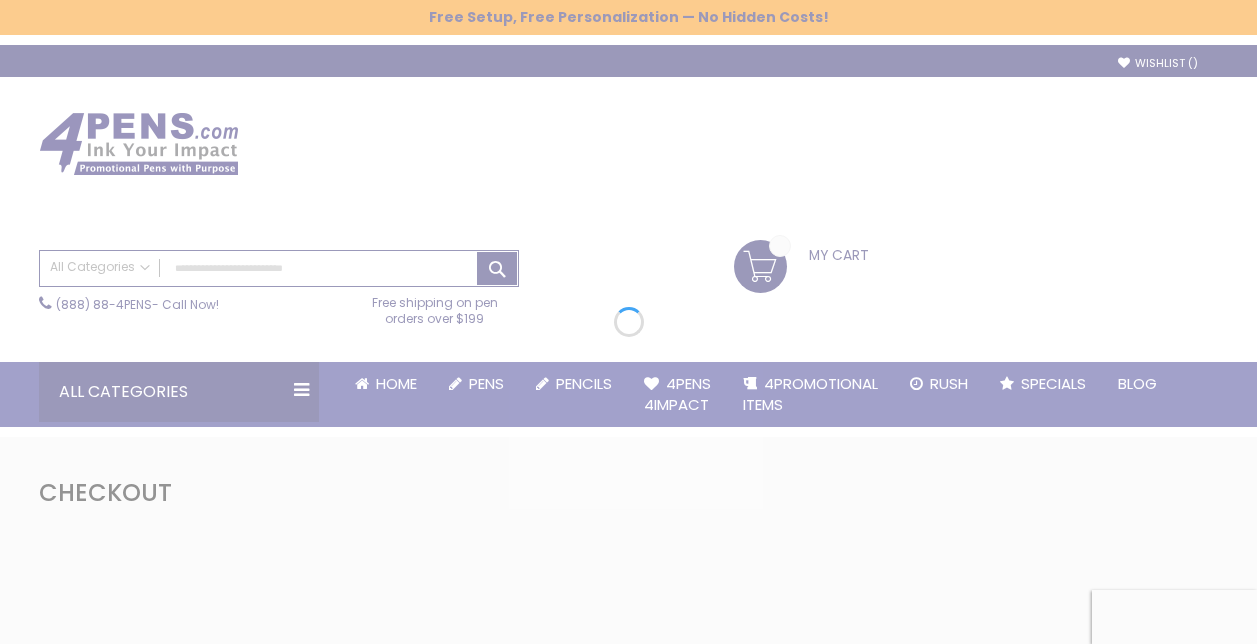 scroll, scrollTop: 0, scrollLeft: 0, axis: both 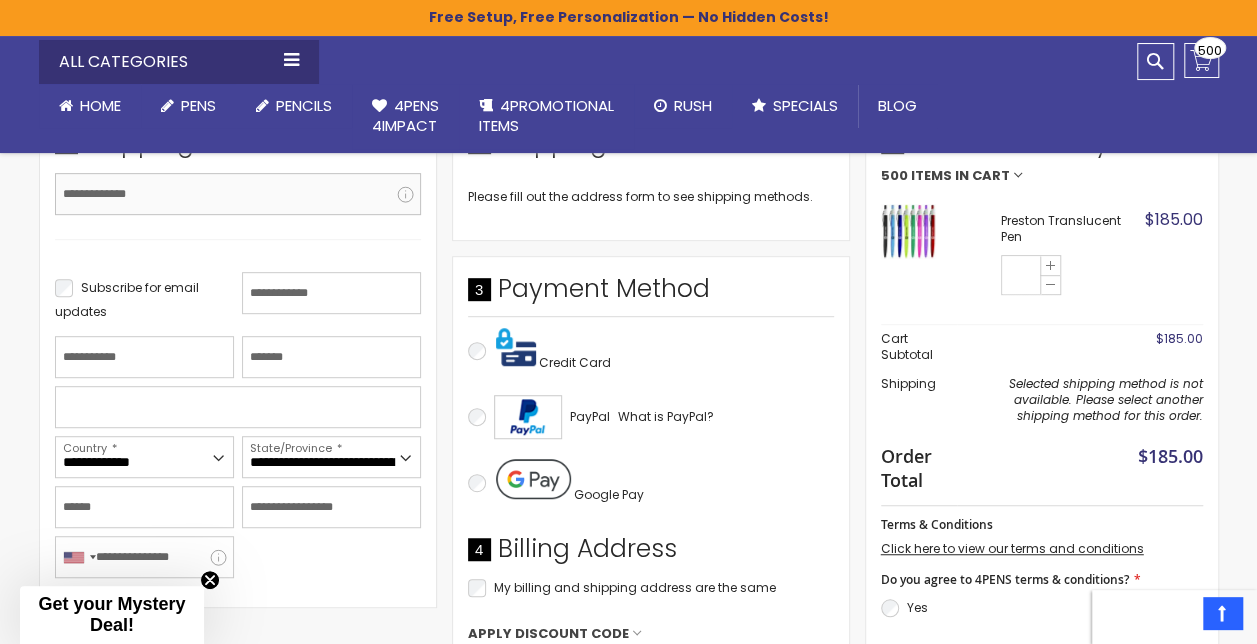 click on "Email Address" at bounding box center [238, 194] 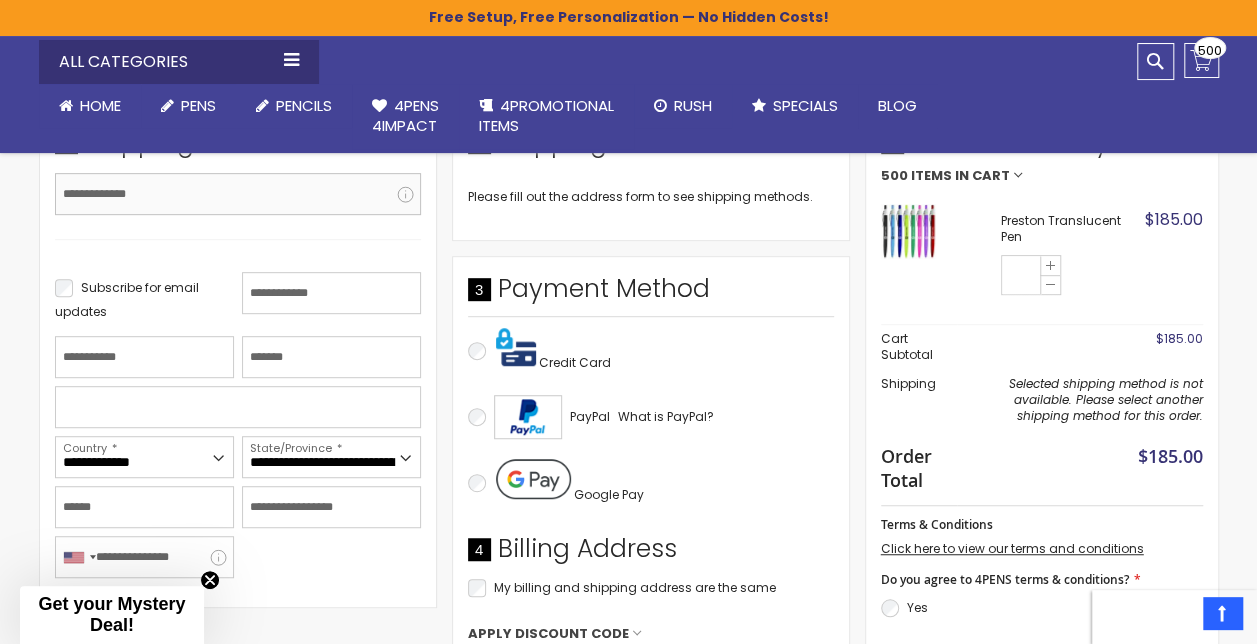type on "**********" 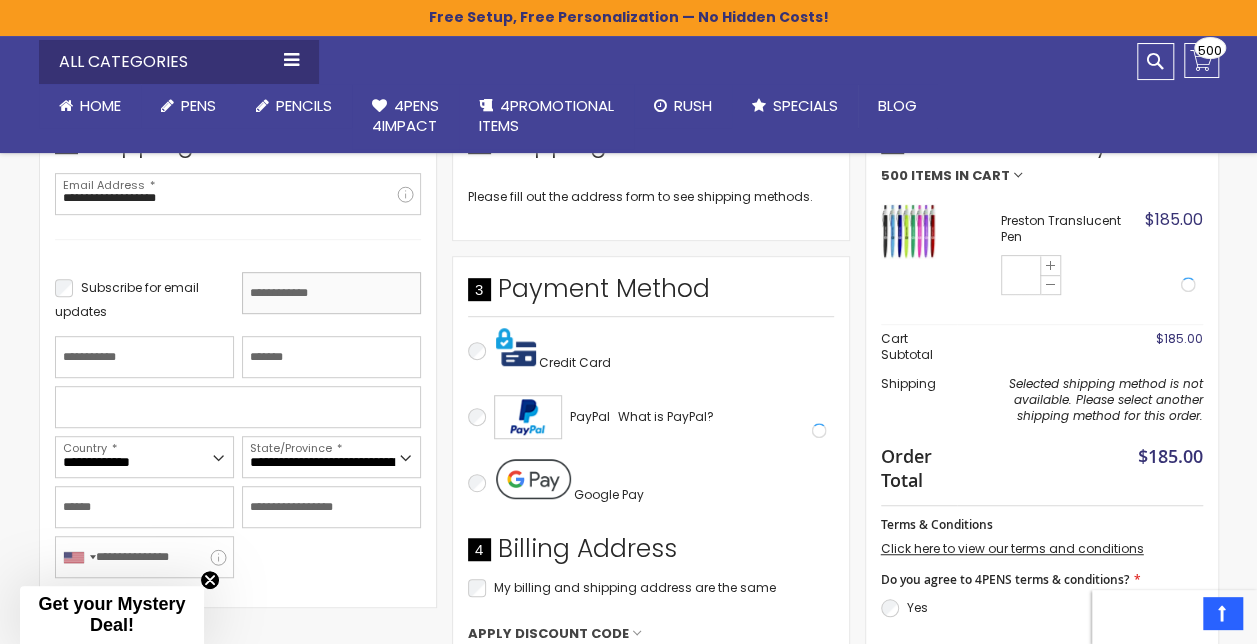 click on "First Name" at bounding box center [331, 293] 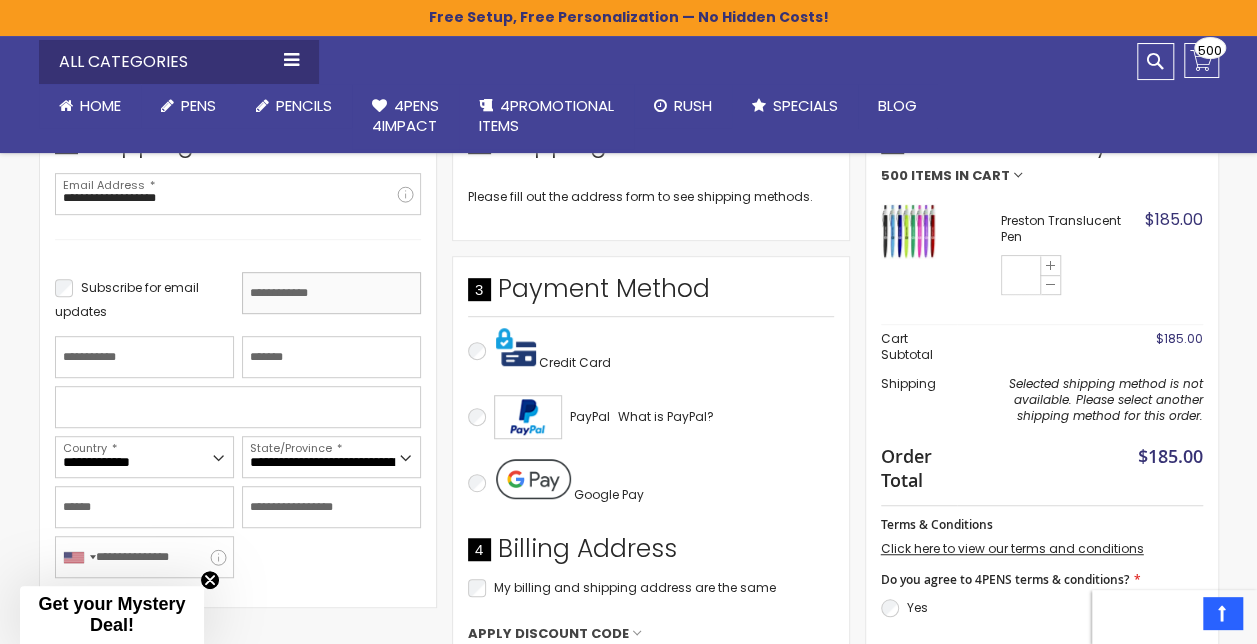 type on "*********" 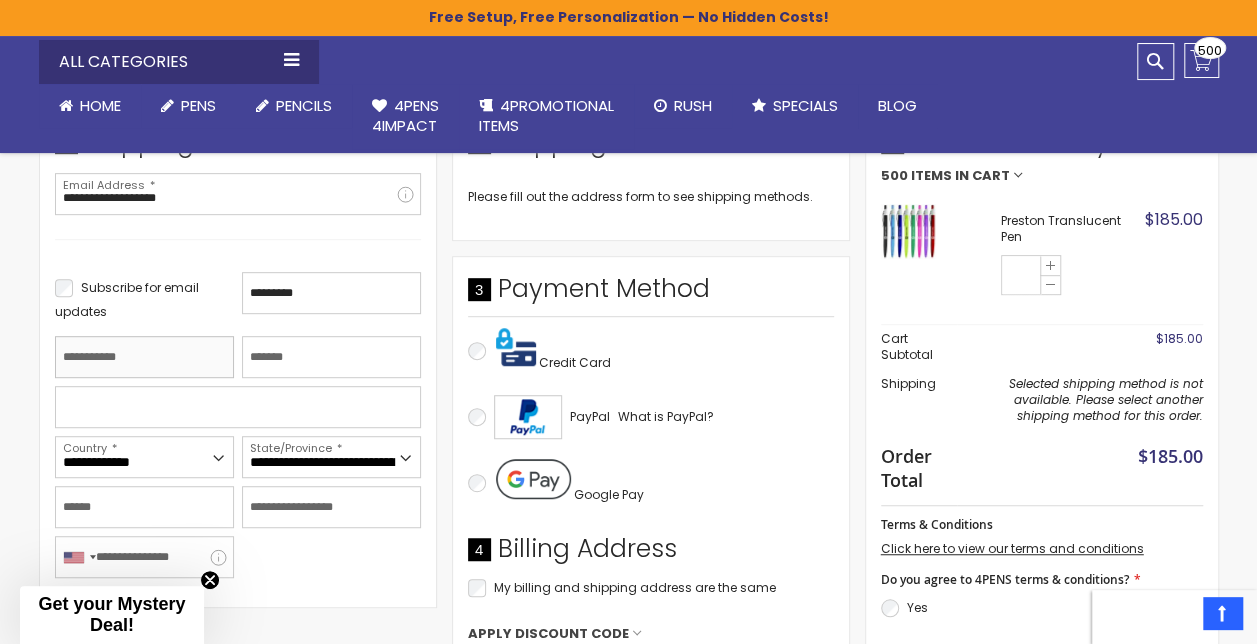 type on "******" 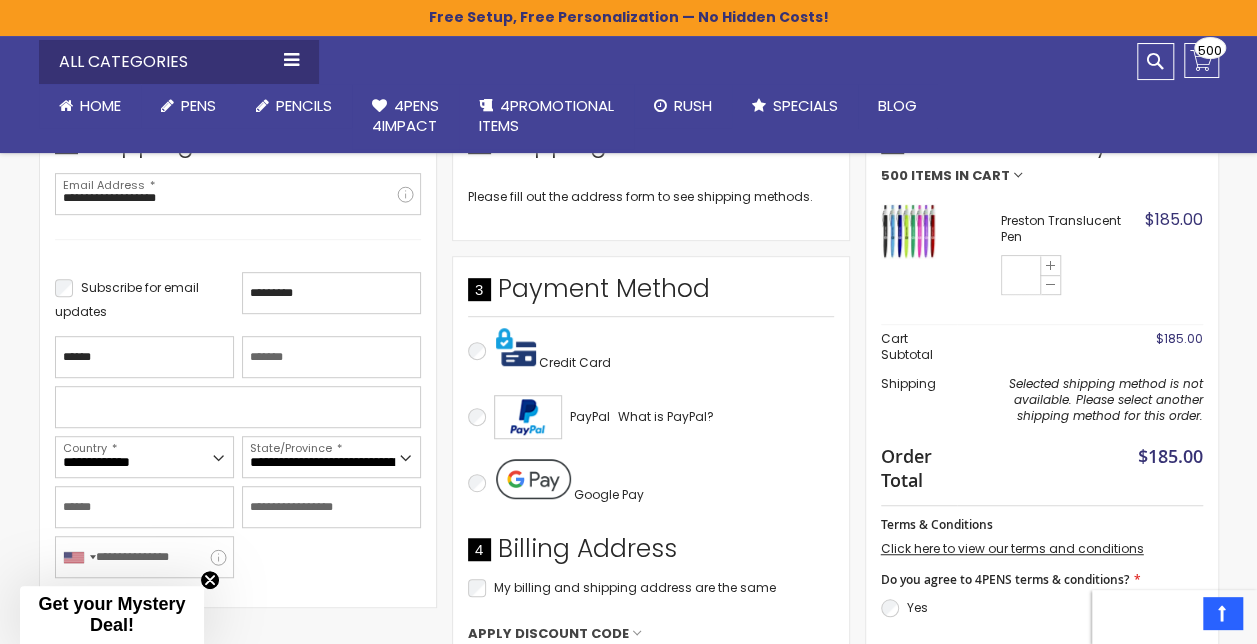 type on "**********" 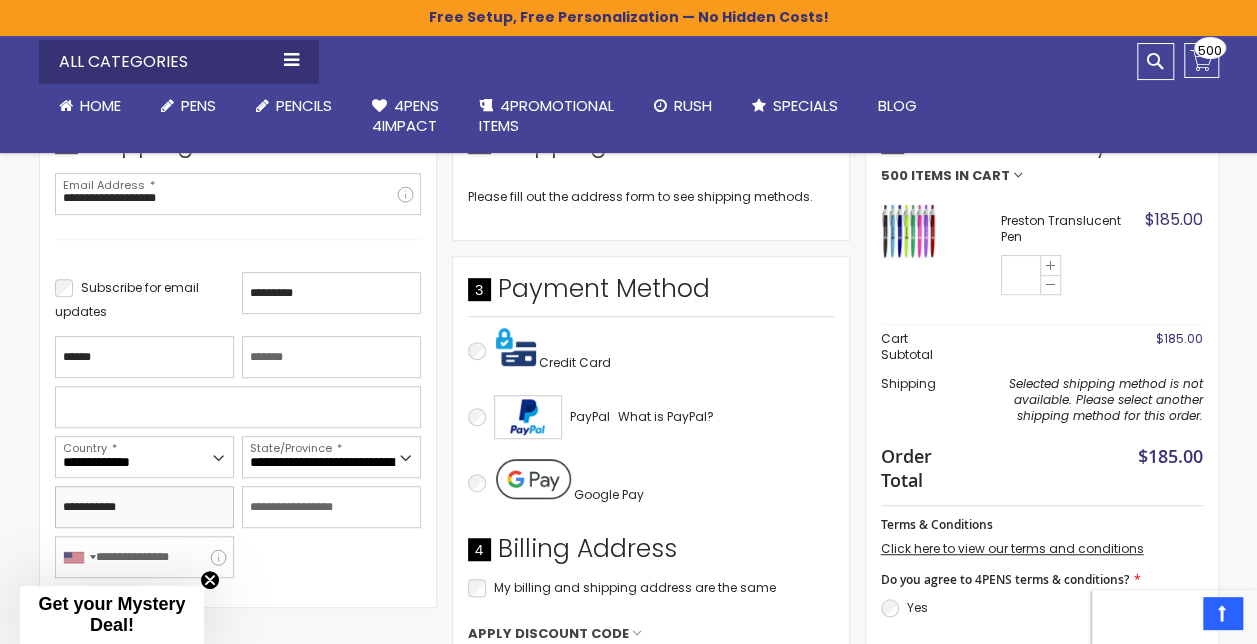 type on "**********" 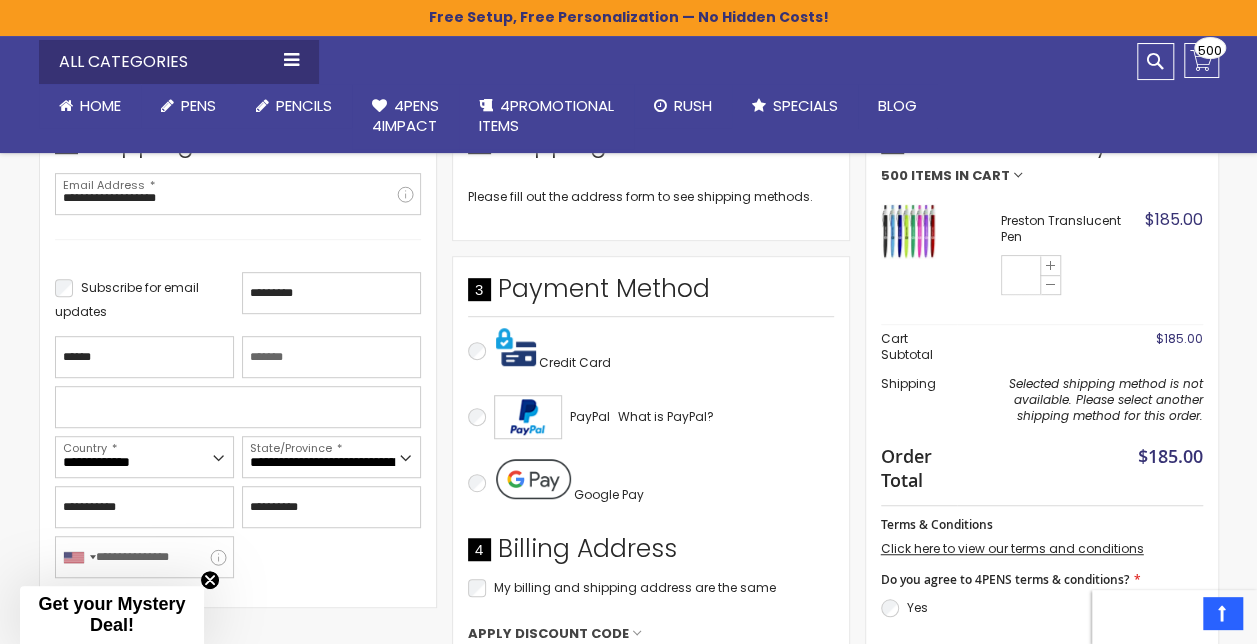 type on "**********" 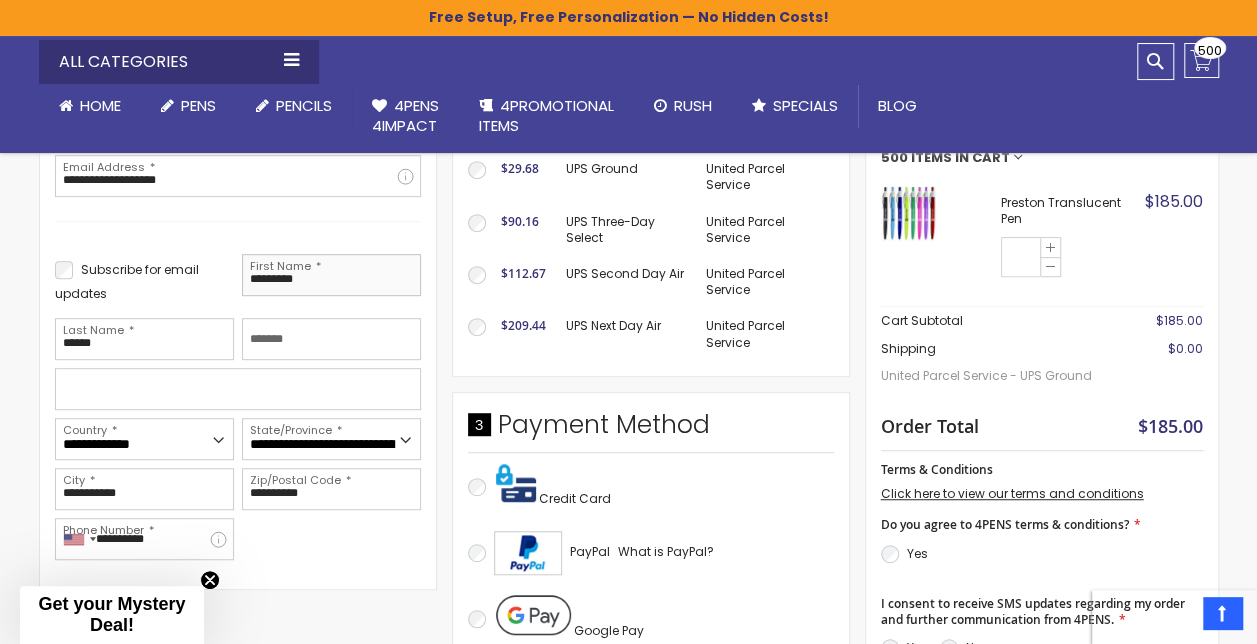 scroll, scrollTop: 400, scrollLeft: 0, axis: vertical 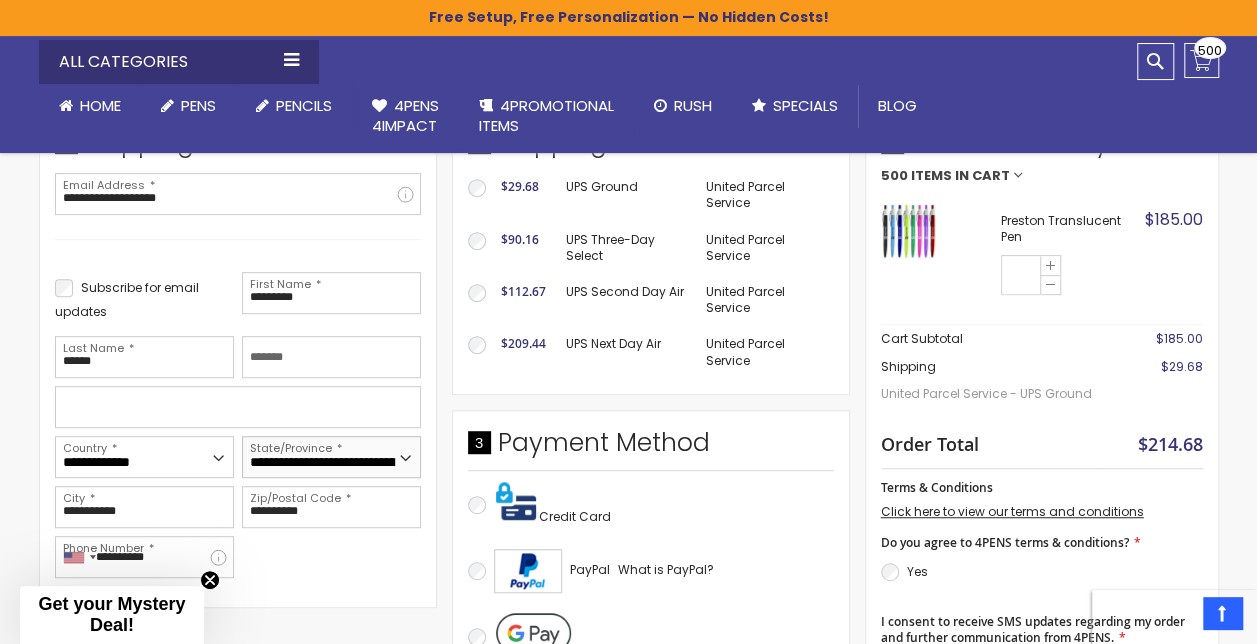 click on "**********" at bounding box center [331, 457] 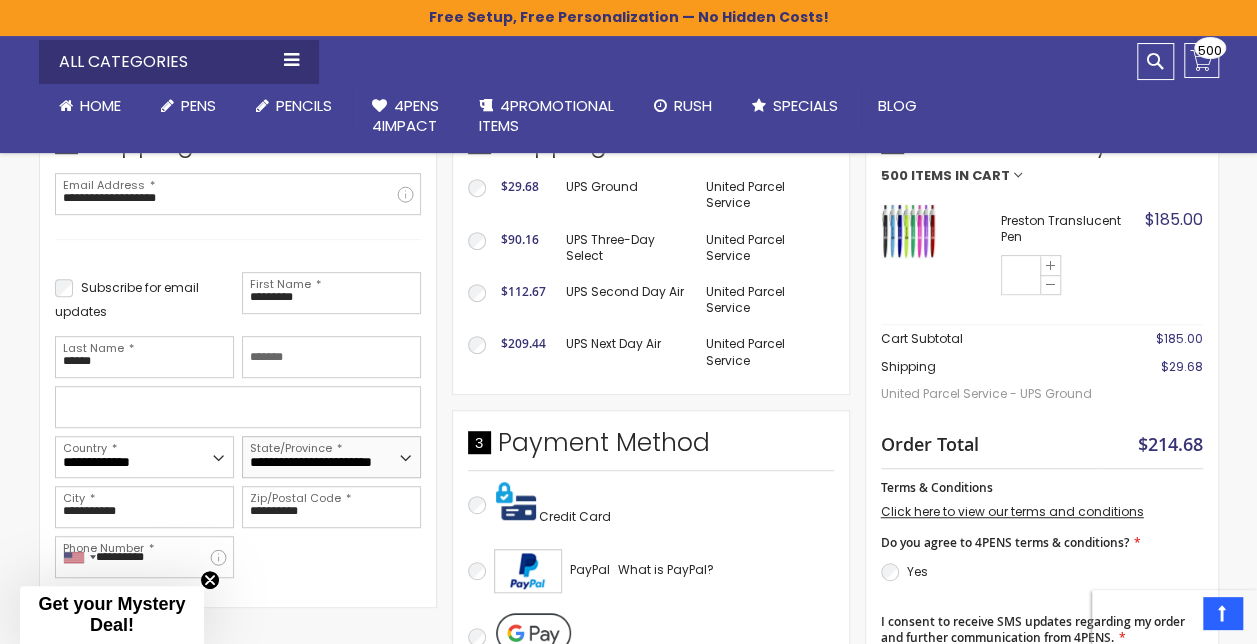 click on "**********" at bounding box center (331, 457) 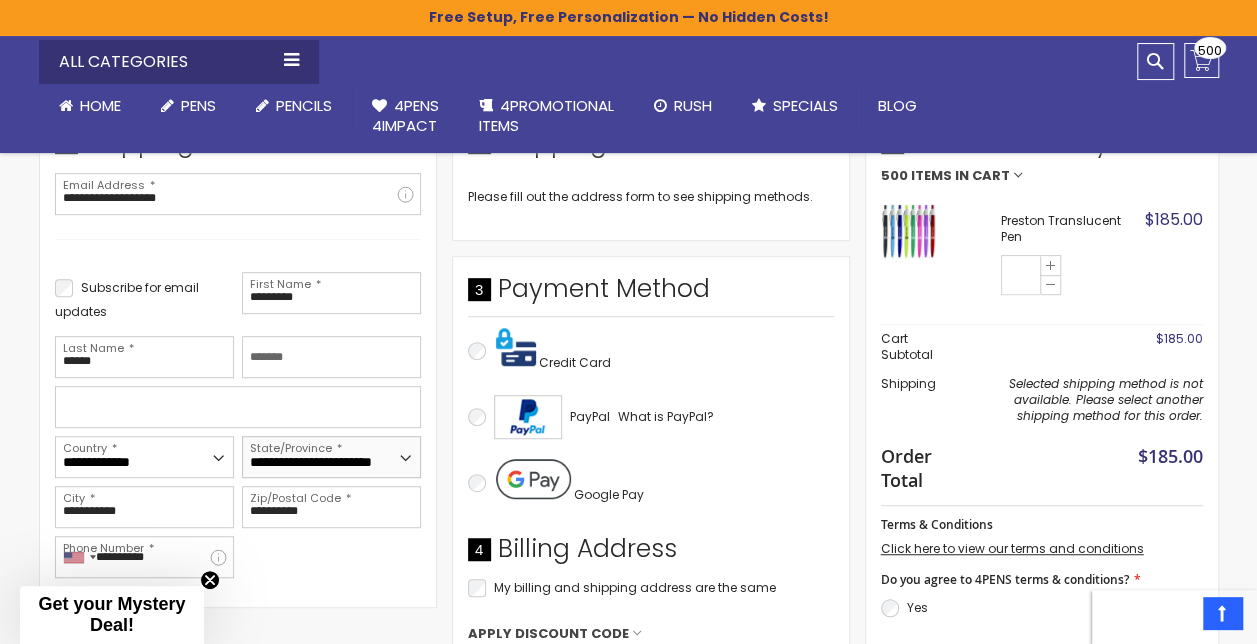 click on "**********" at bounding box center (331, 457) 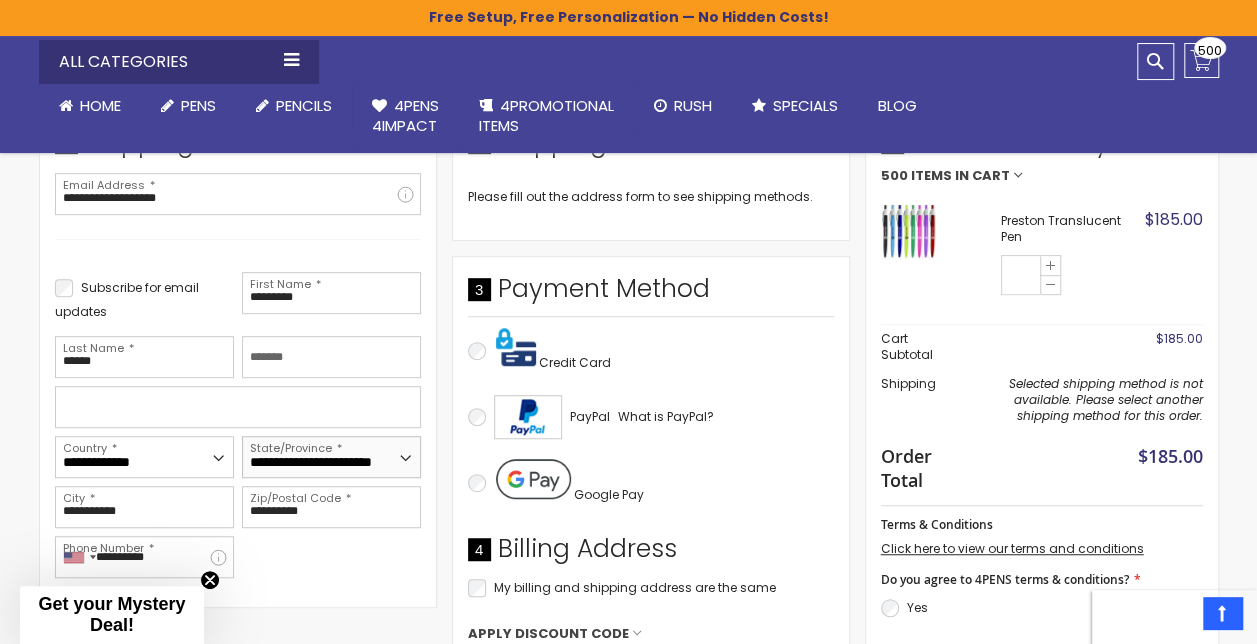 select on "**" 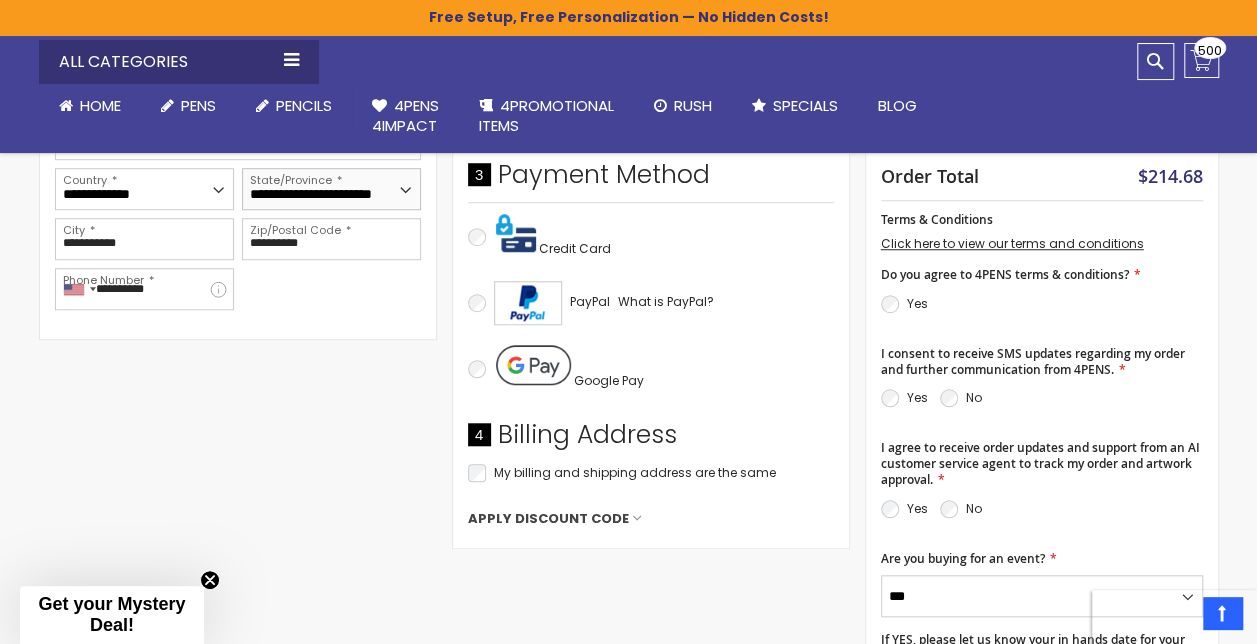 scroll, scrollTop: 700, scrollLeft: 0, axis: vertical 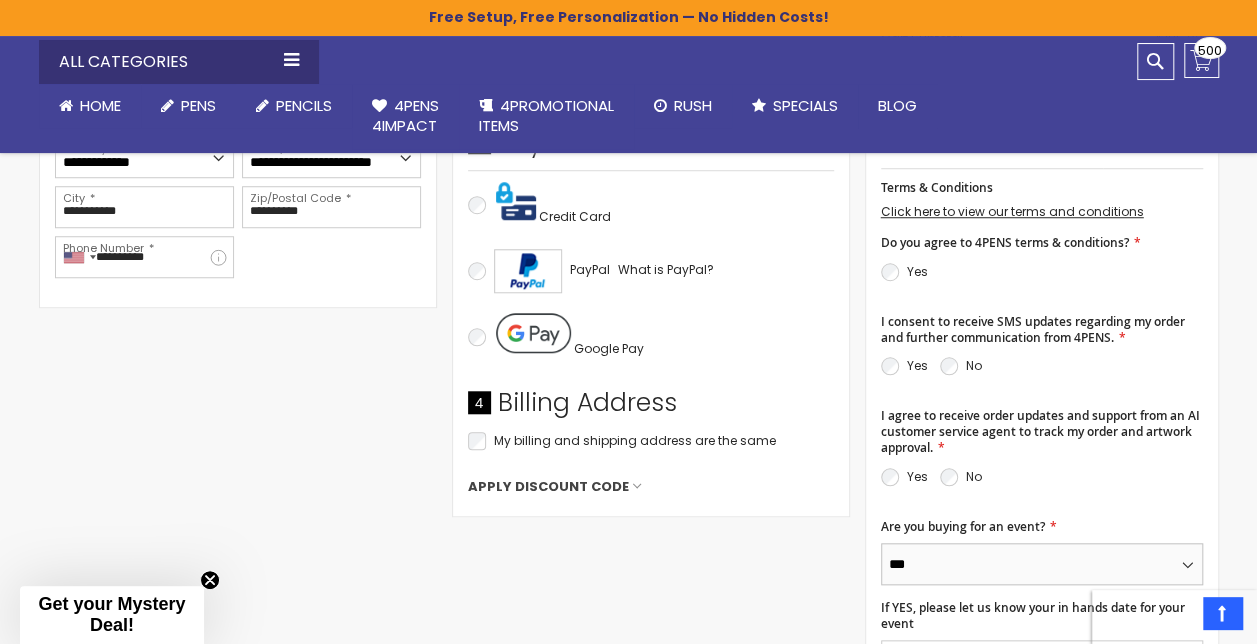 click on "*** **" at bounding box center (1042, 564) 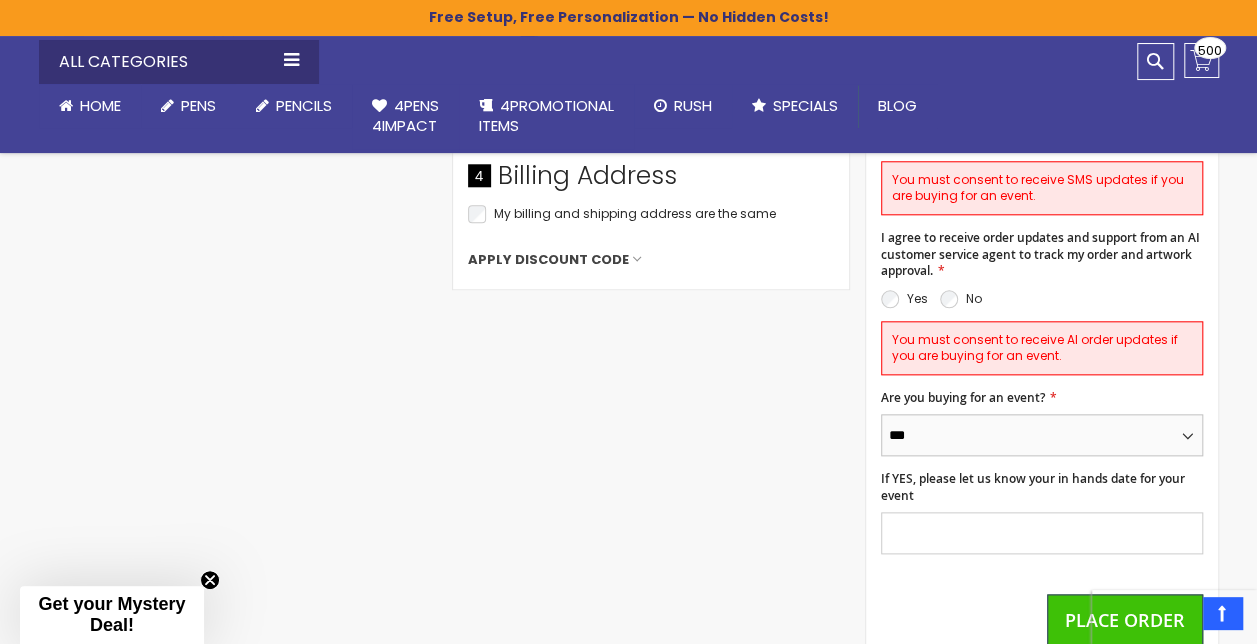 scroll, scrollTop: 1000, scrollLeft: 0, axis: vertical 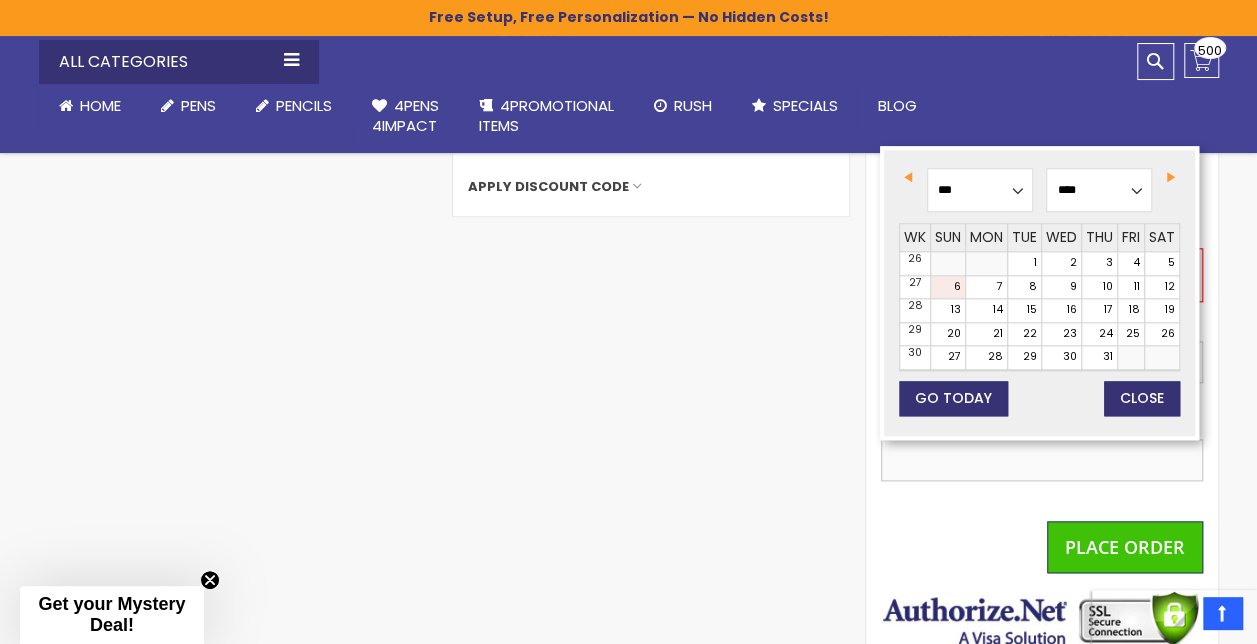 click on "If YES, please let us know your in hands date for your event" at bounding box center [1042, 460] 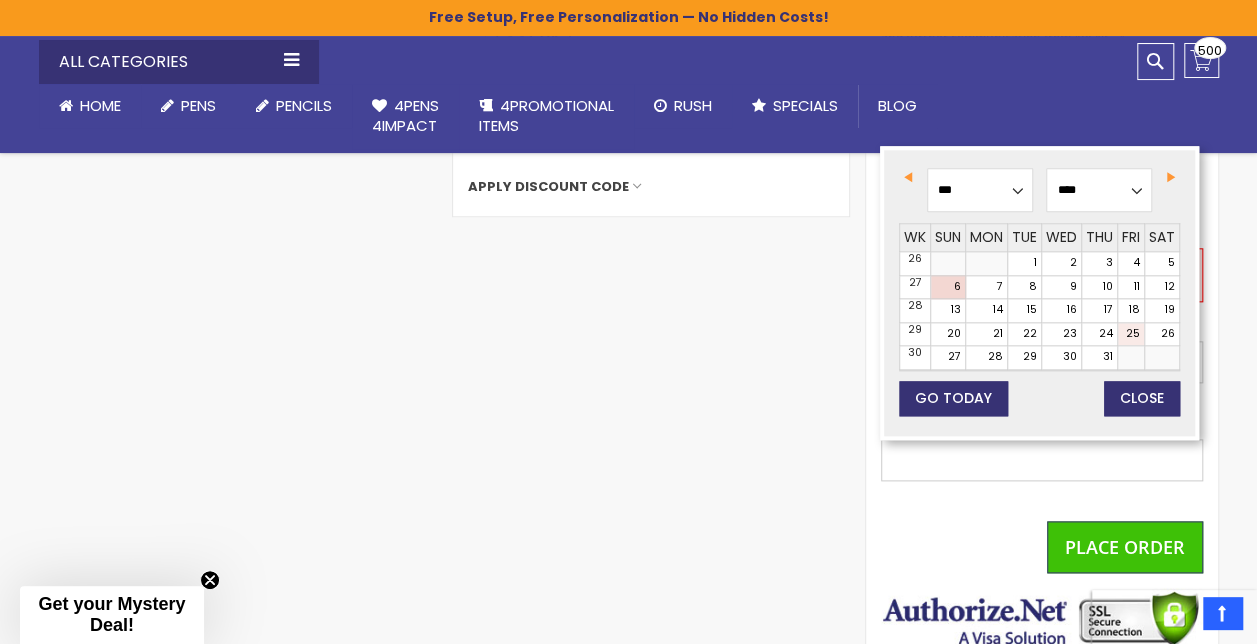 click on "25" at bounding box center (1131, 334) 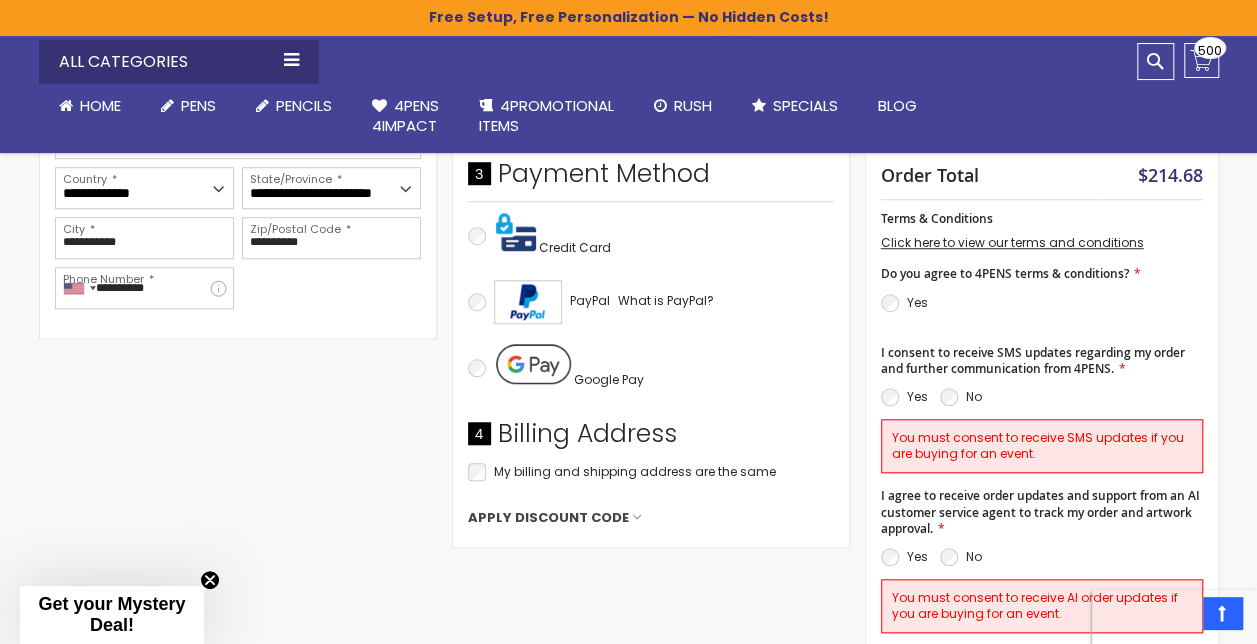 scroll, scrollTop: 700, scrollLeft: 0, axis: vertical 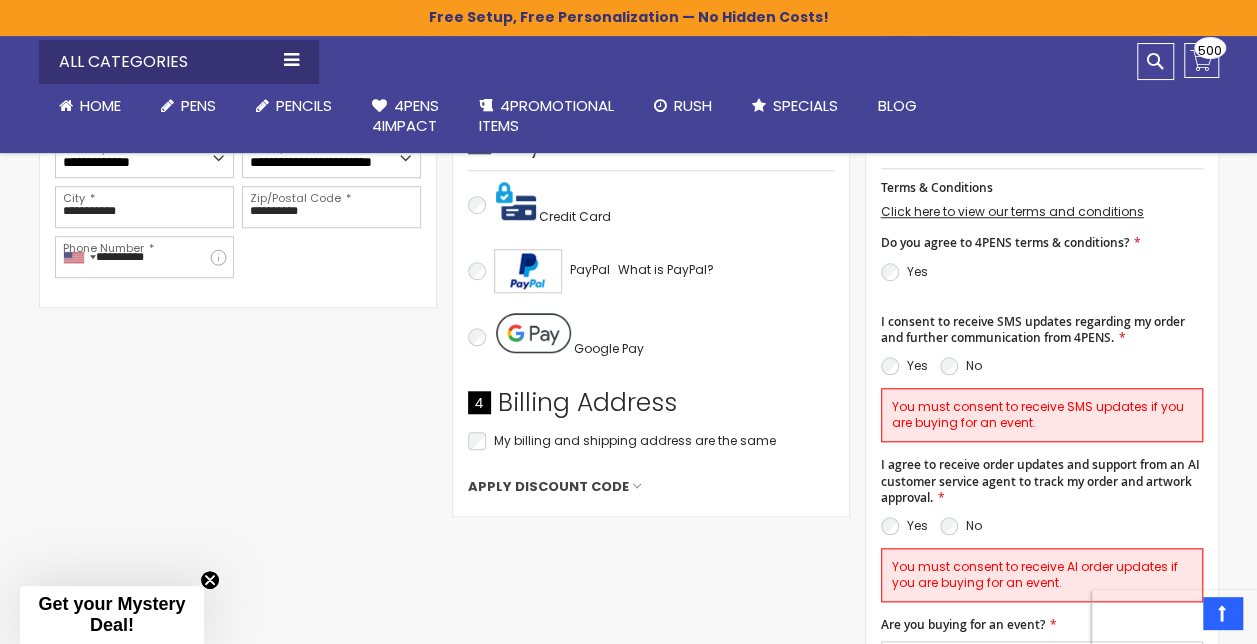 click on "You must consent to receive SMS updates if you are buying for an event." at bounding box center [1042, 415] 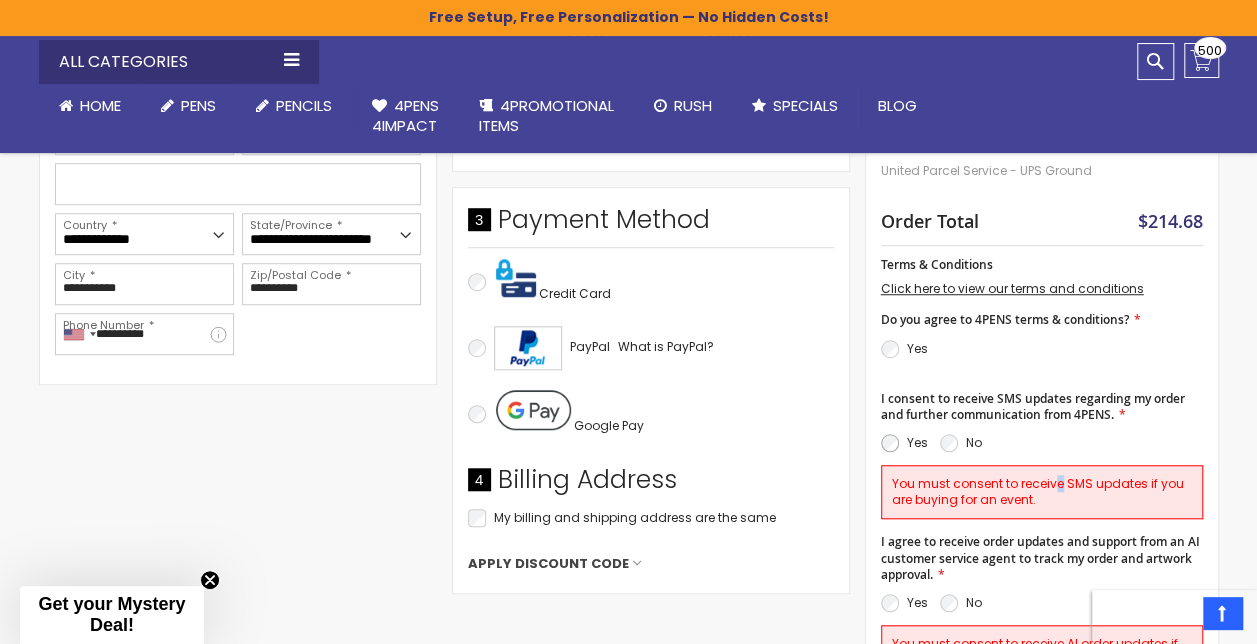 scroll, scrollTop: 600, scrollLeft: 0, axis: vertical 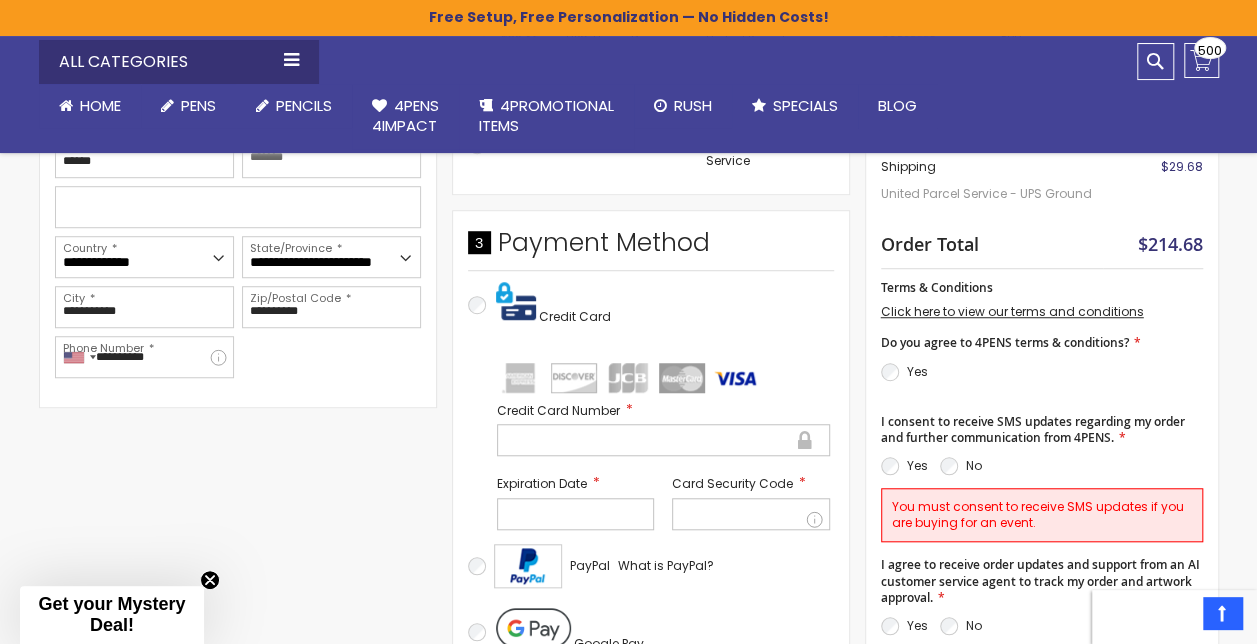 click on "Credit Card" at bounding box center (651, 304) 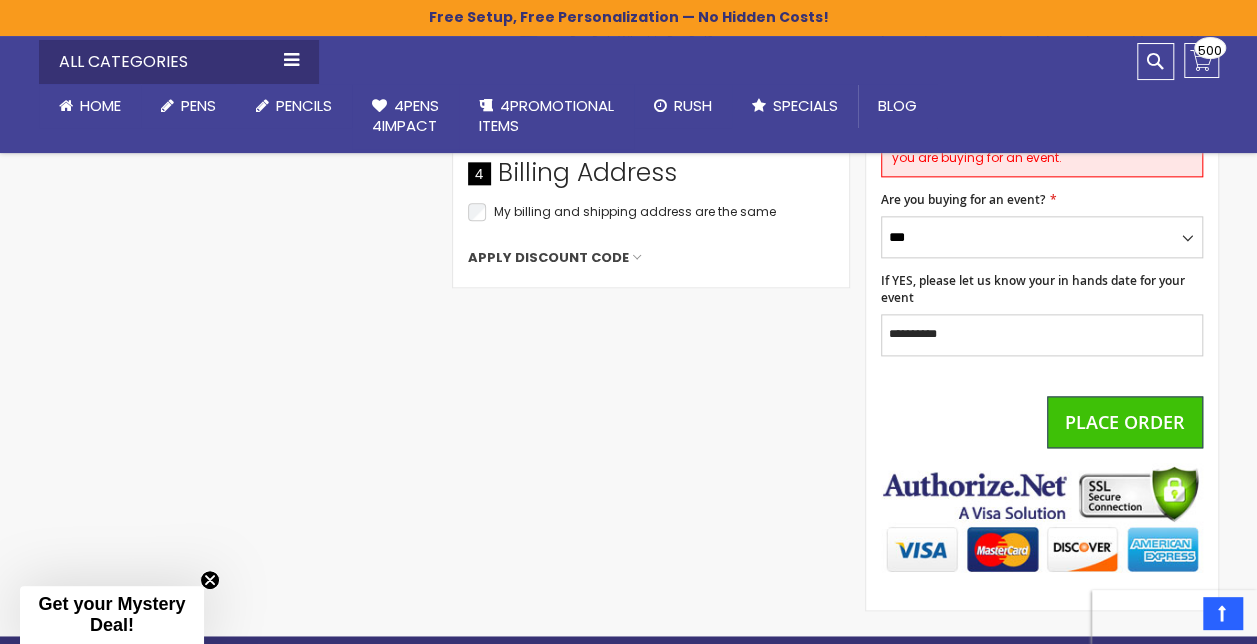 scroll, scrollTop: 1200, scrollLeft: 0, axis: vertical 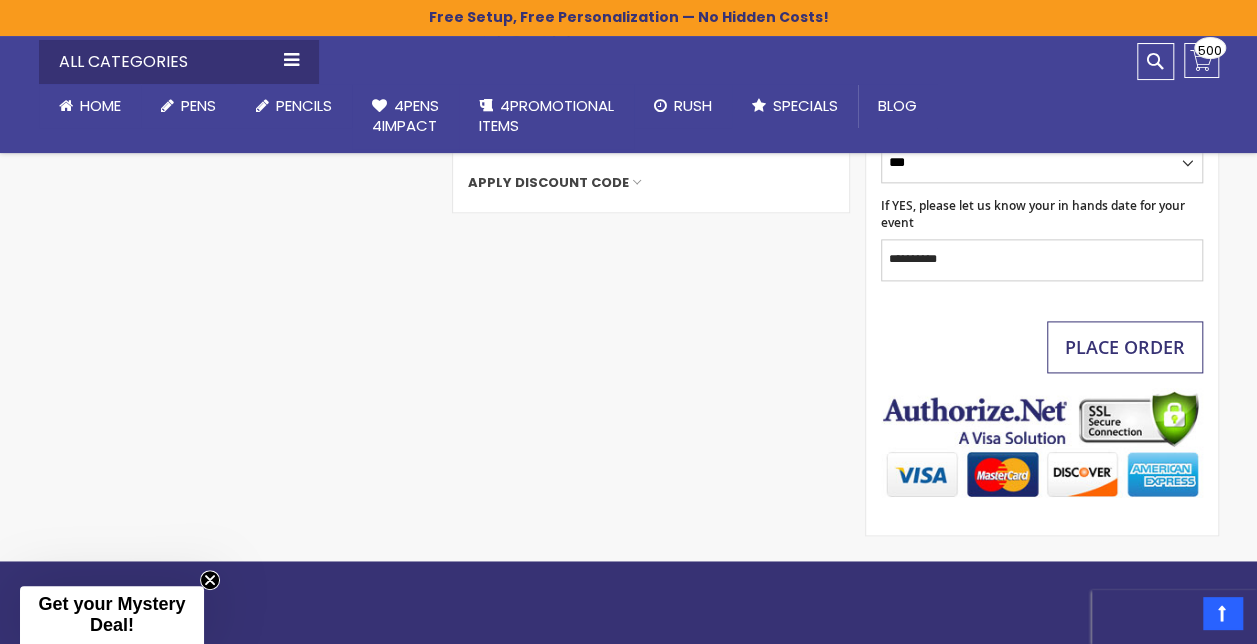 click on "Place Order" at bounding box center [1125, 347] 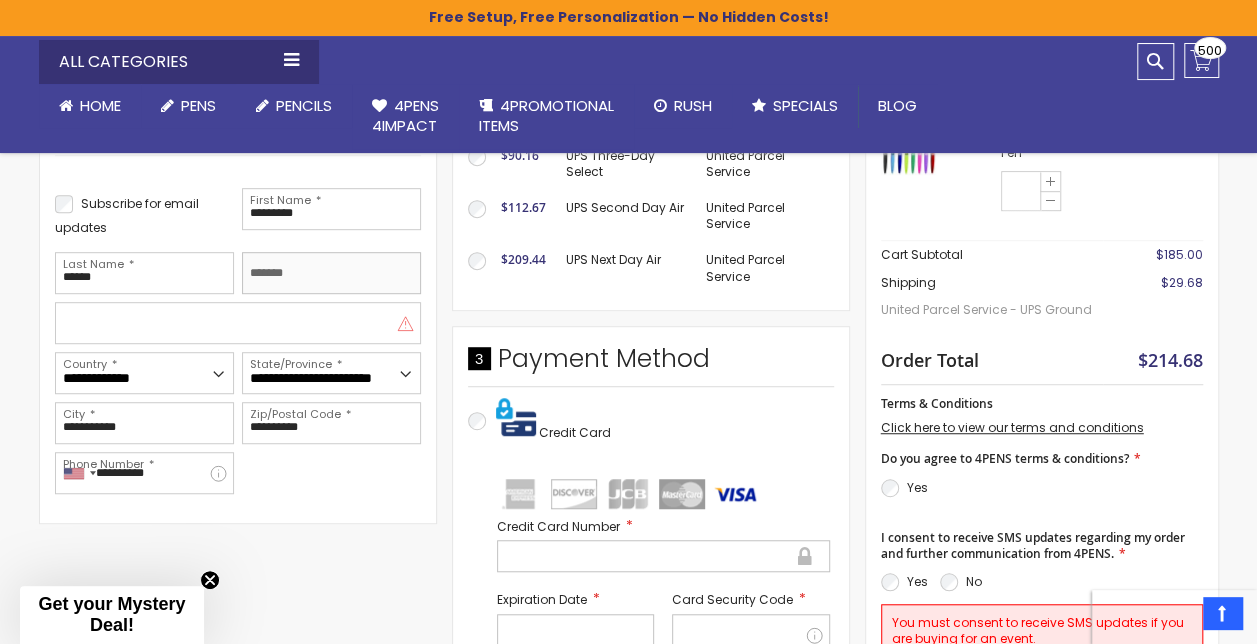 click on "Company" at bounding box center [331, 273] 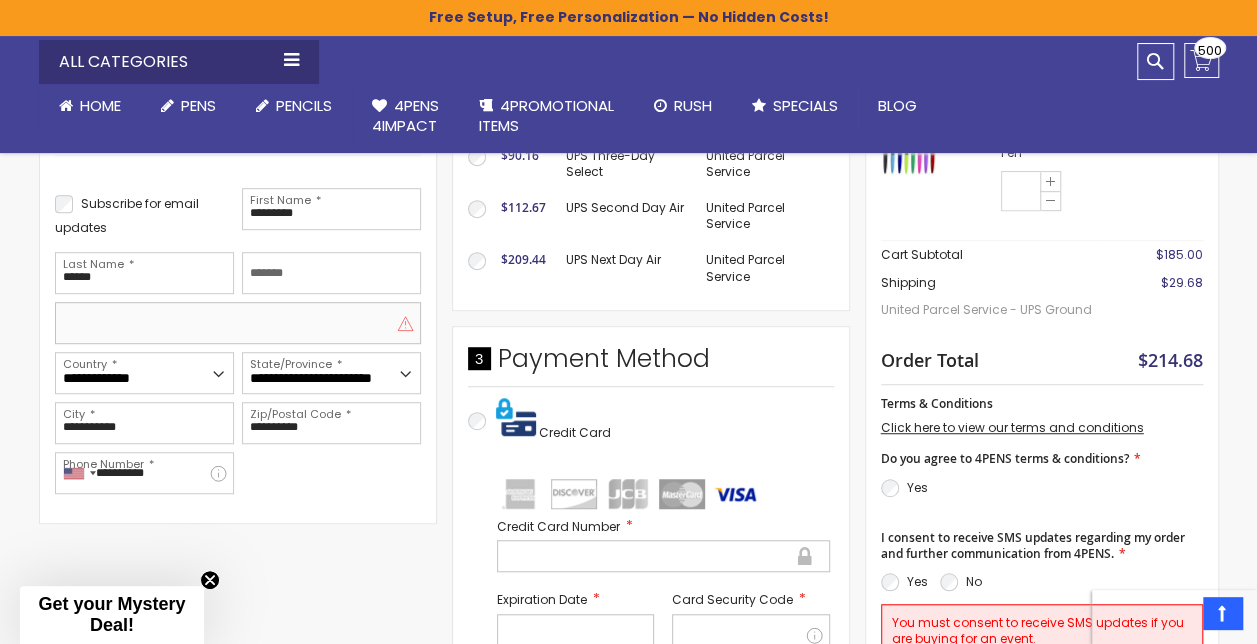 click at bounding box center [238, 323] 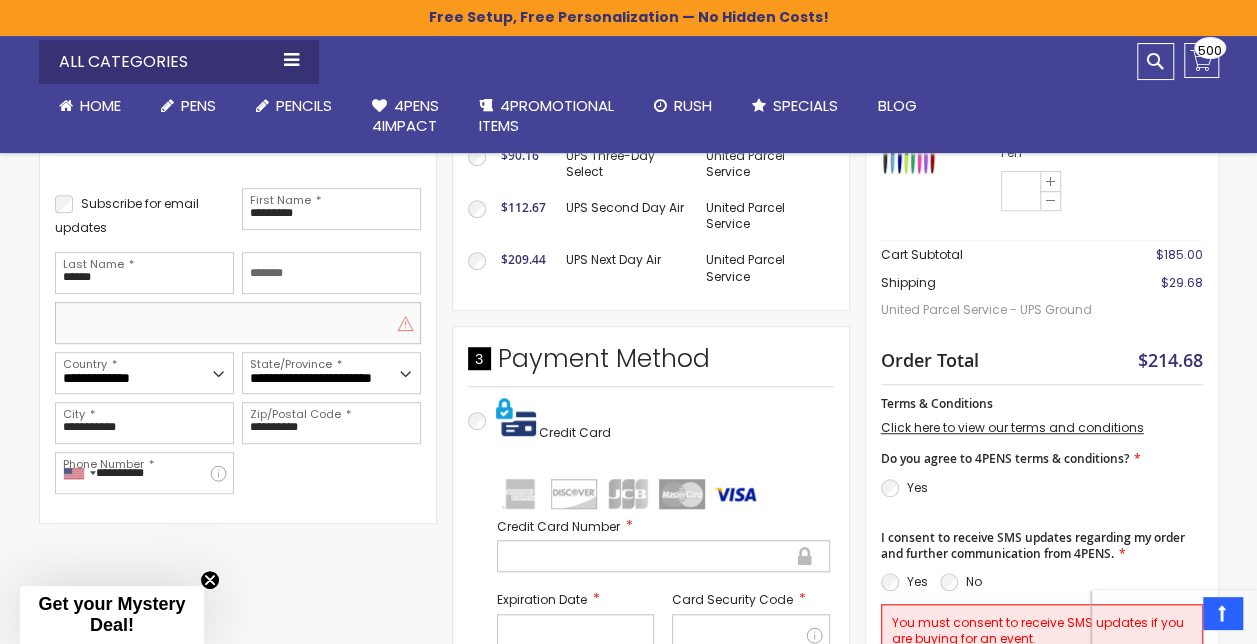 type on "**********" 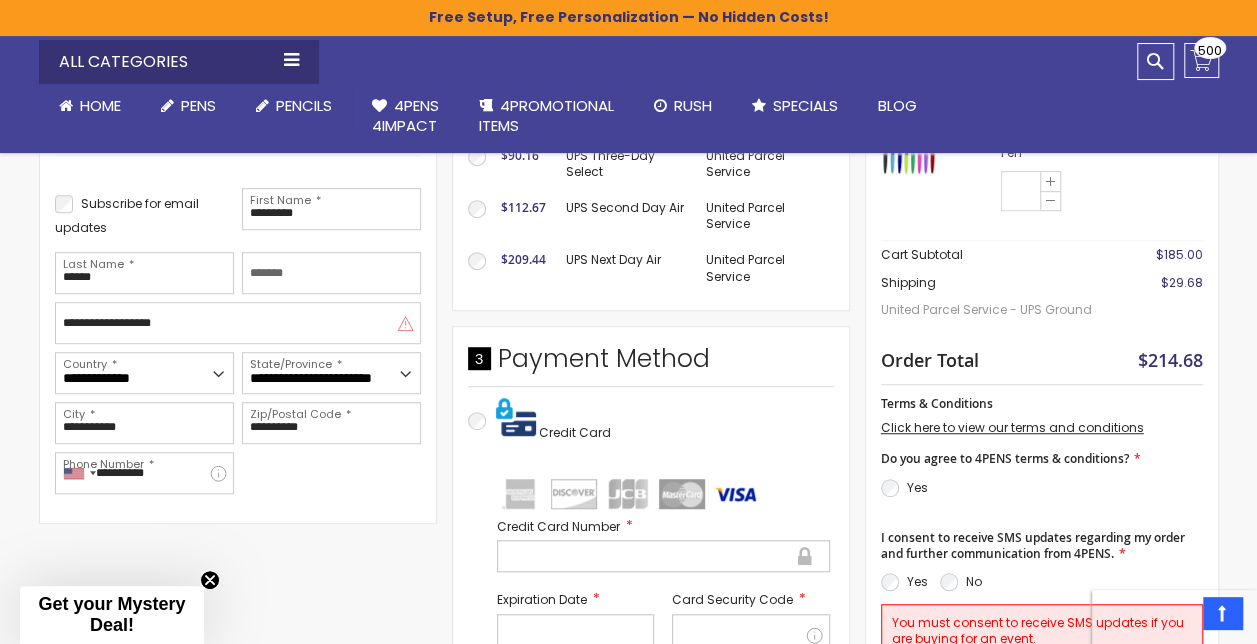 type on "**********" 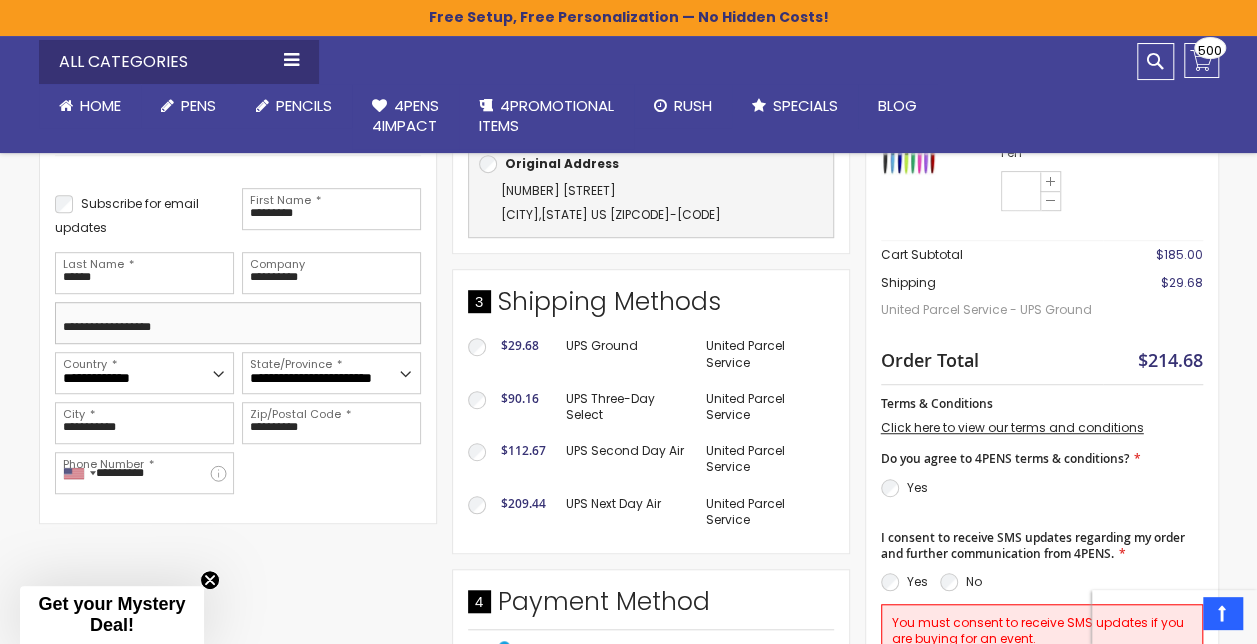 drag, startPoint x: 227, startPoint y: 340, endPoint x: 38, endPoint y: 343, distance: 189.0238 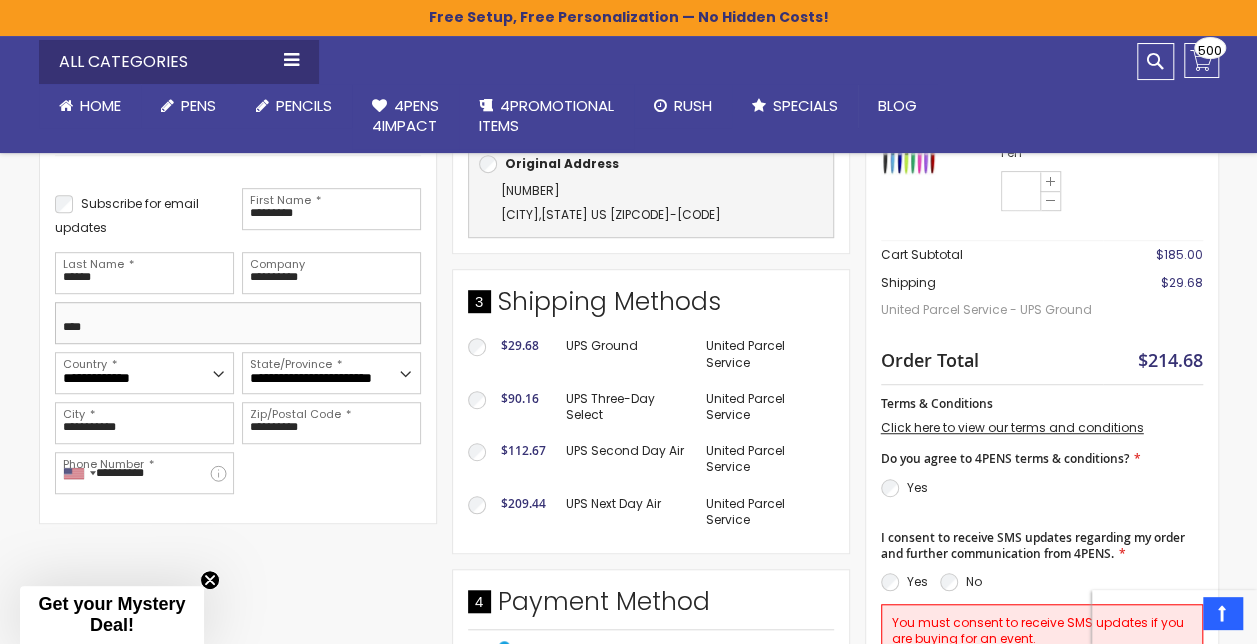 type on "**********" 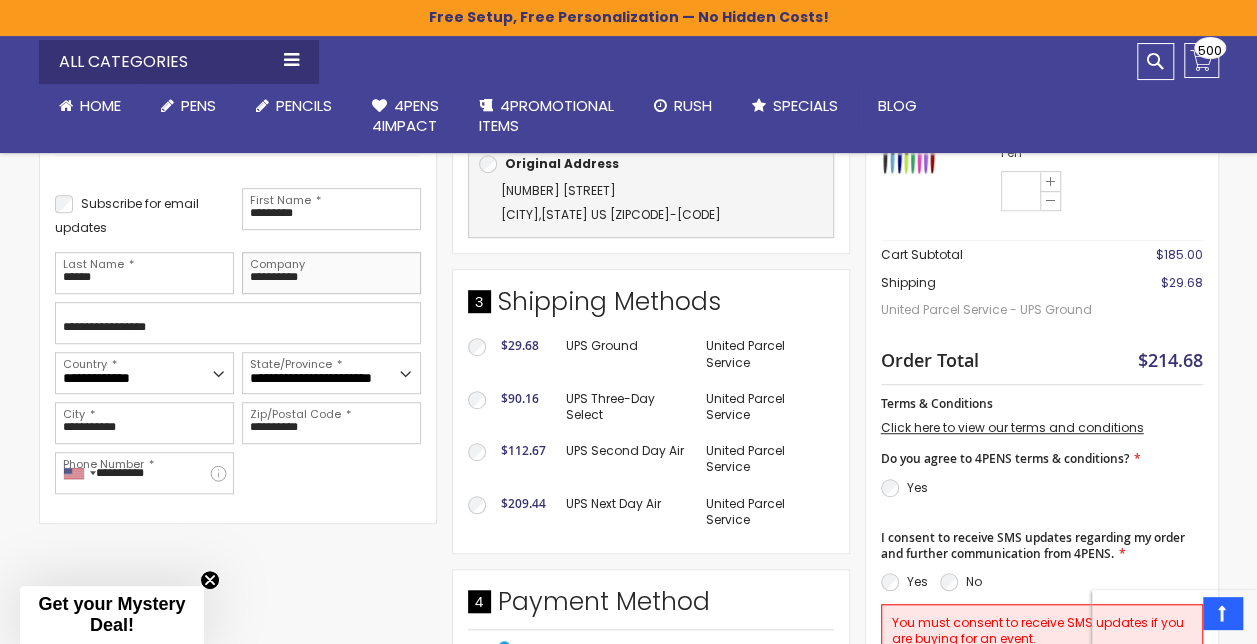 click on "**********" at bounding box center (331, 273) 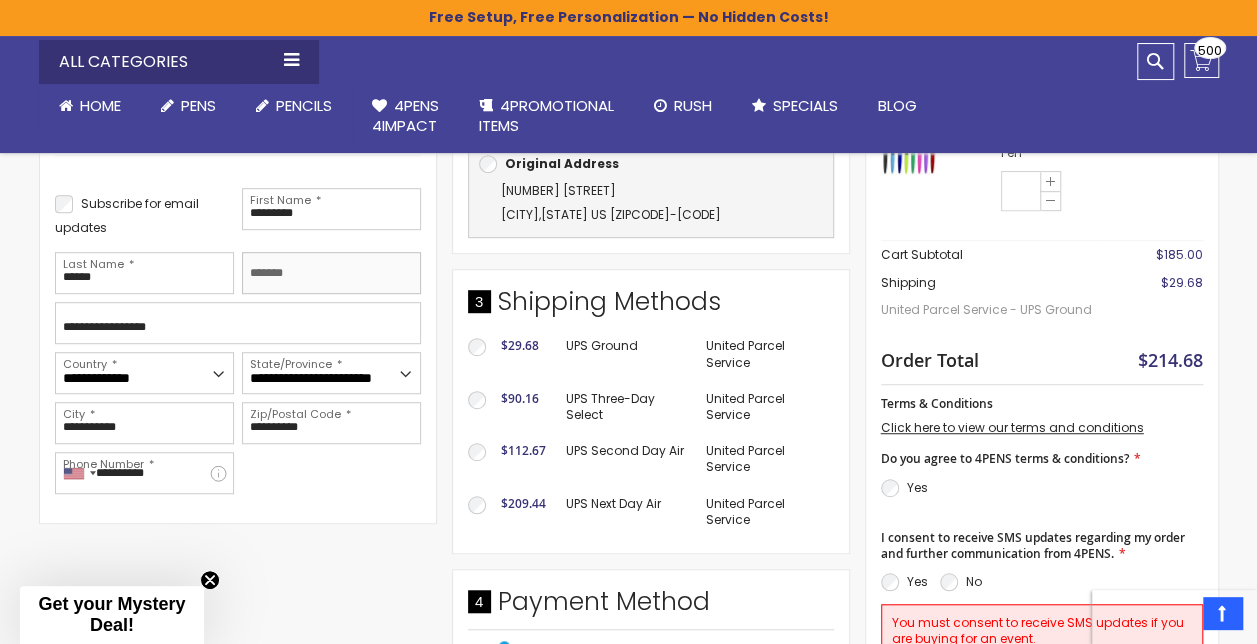 type 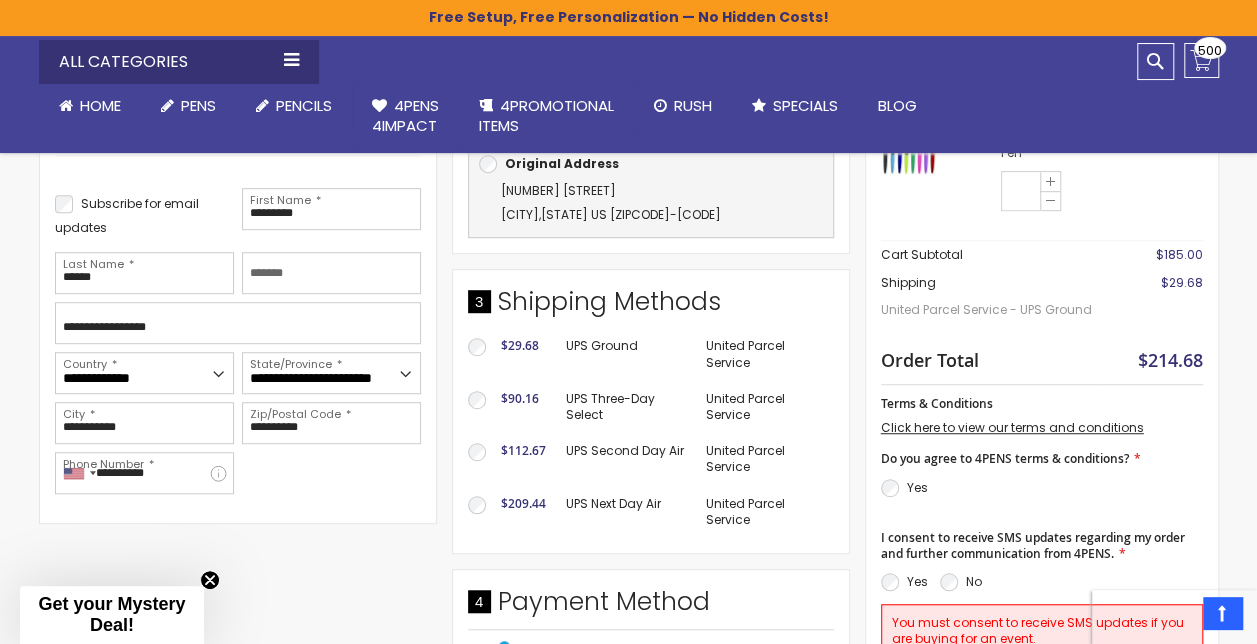 click on "**********" at bounding box center (238, 323) 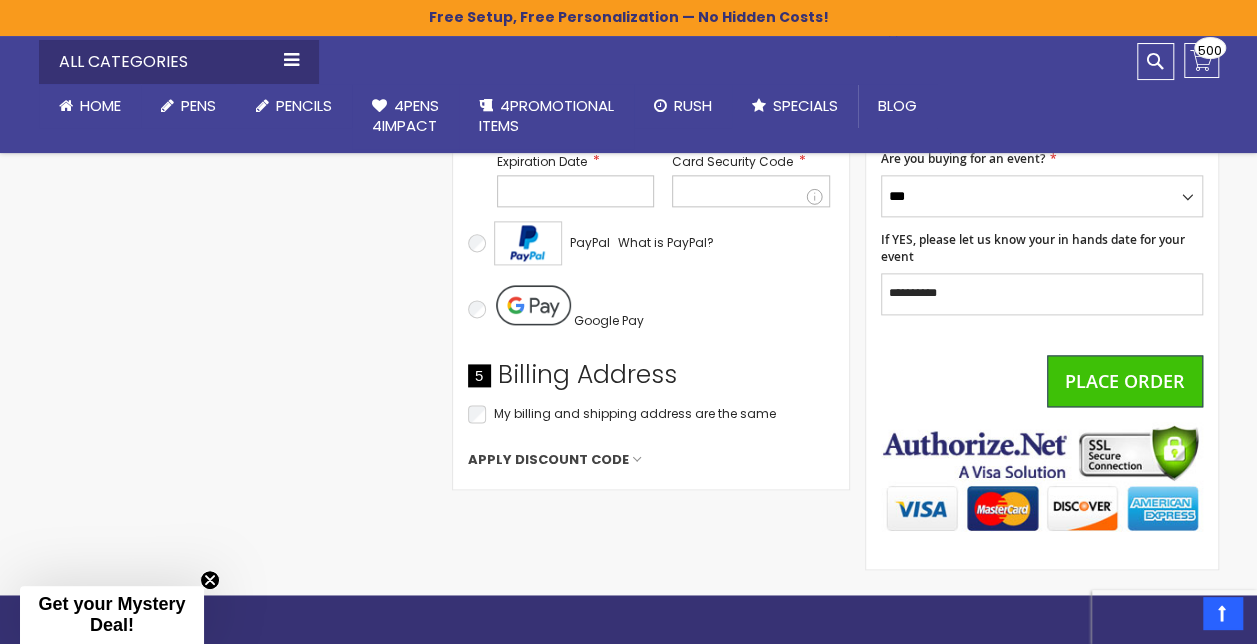 scroll, scrollTop: 1184, scrollLeft: 0, axis: vertical 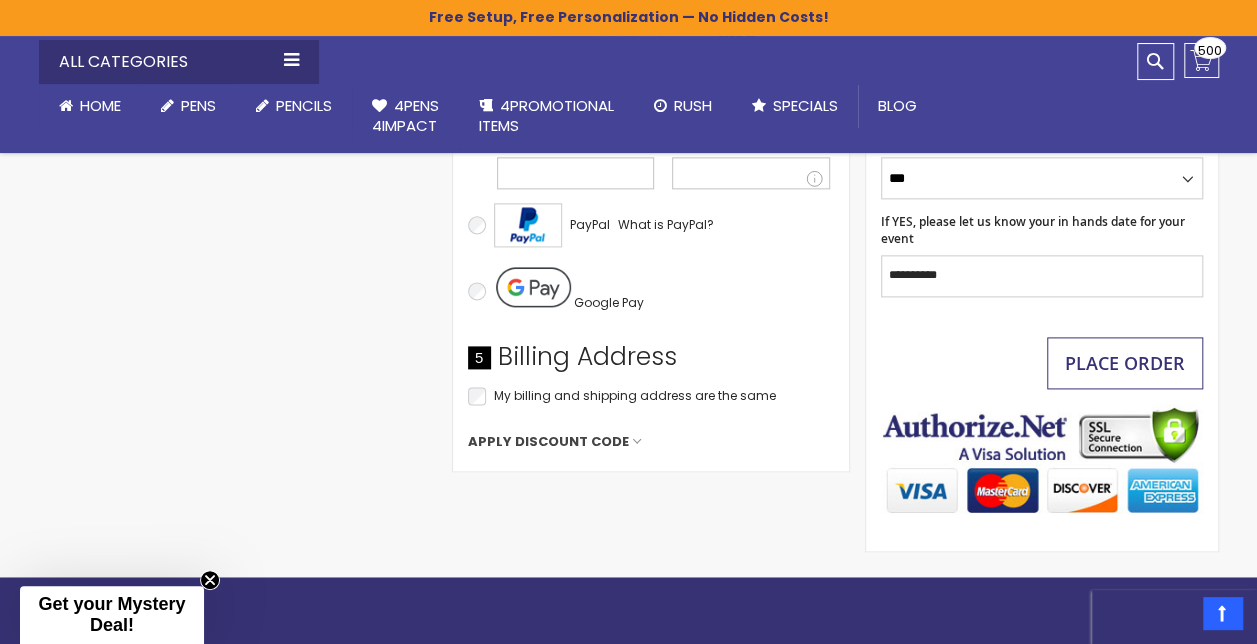 click on "Place Order" at bounding box center [1125, 363] 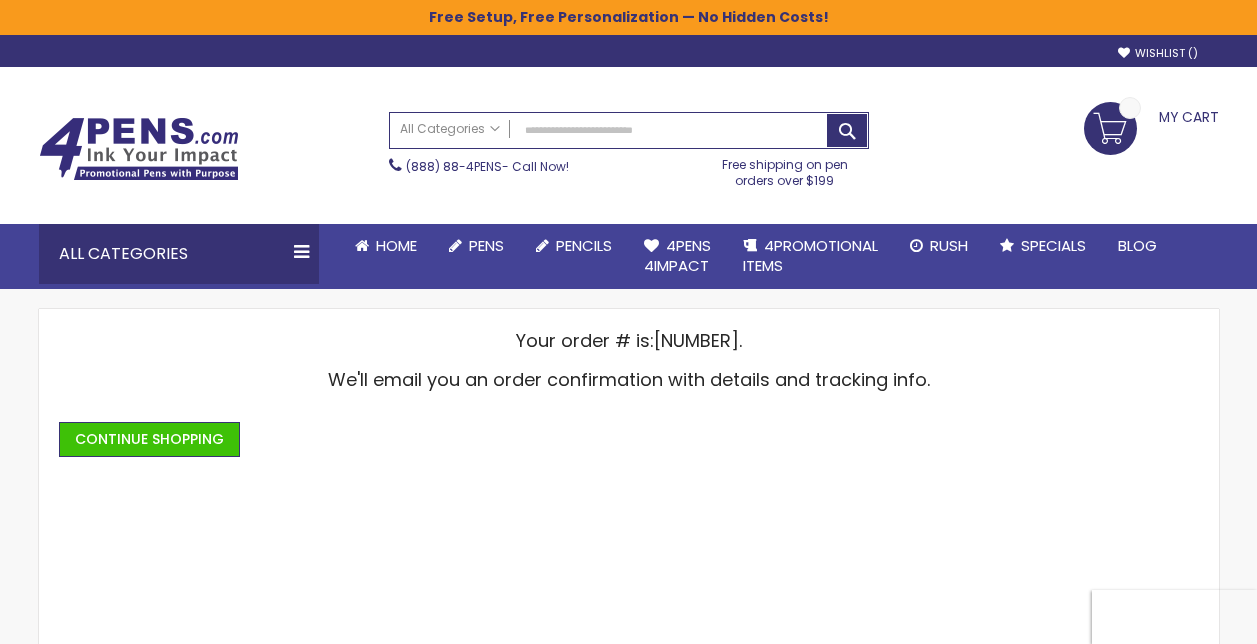 scroll, scrollTop: 0, scrollLeft: 0, axis: both 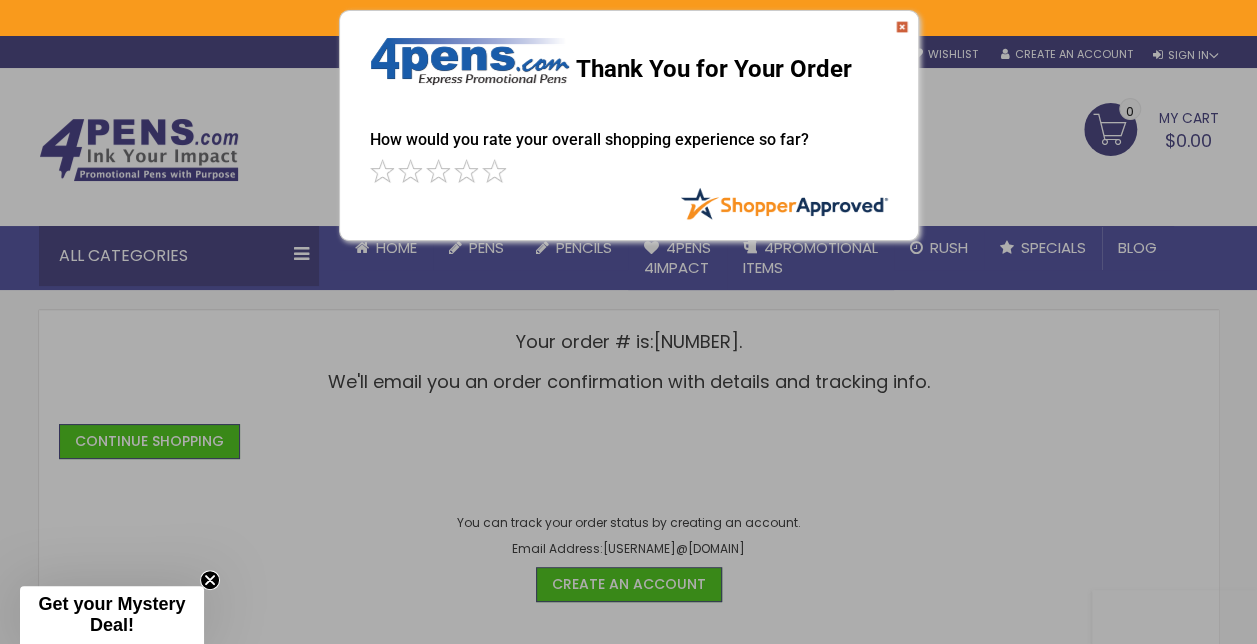 click at bounding box center (902, 27) 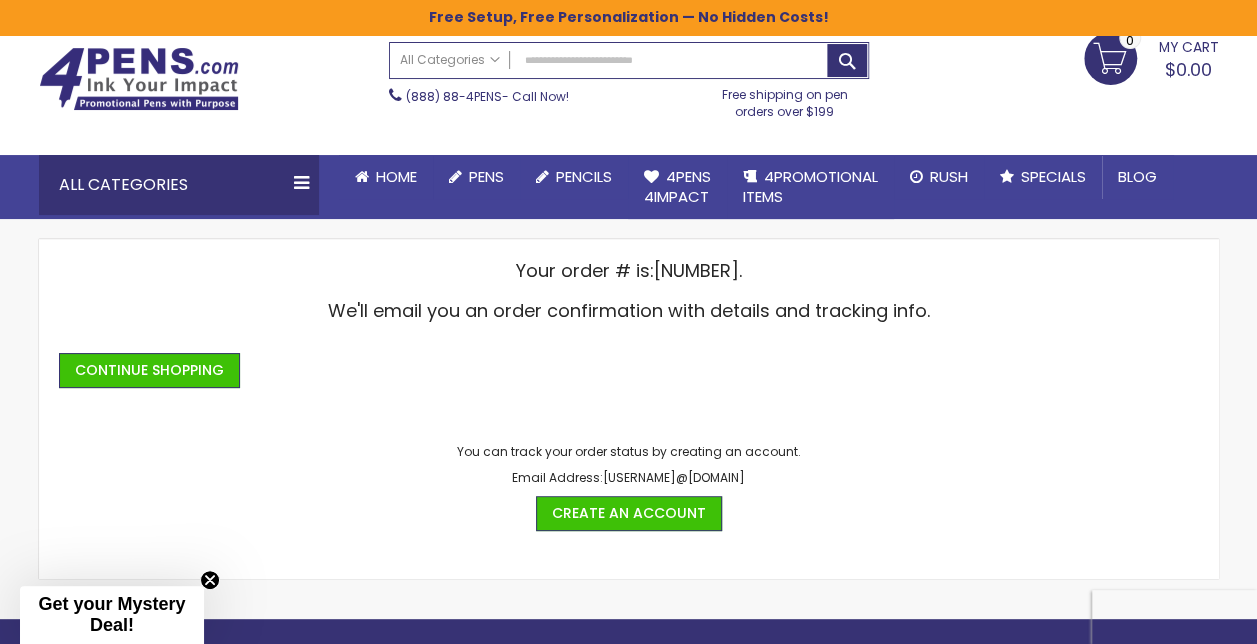 scroll, scrollTop: 100, scrollLeft: 0, axis: vertical 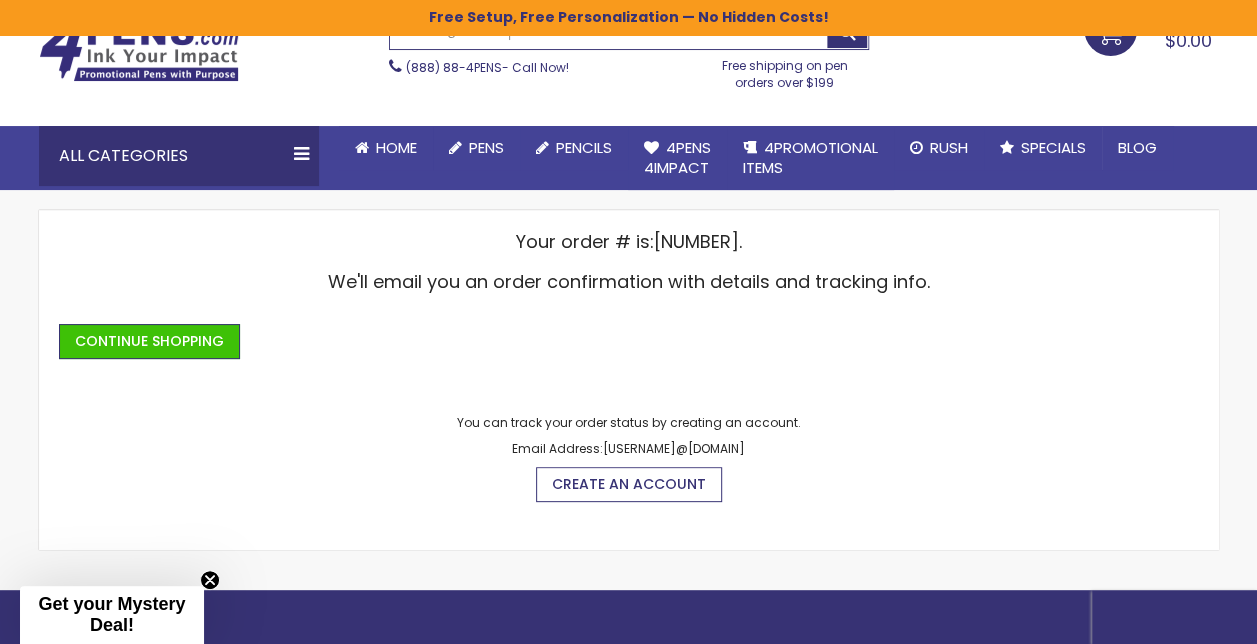click on "Create an Account" at bounding box center (629, 484) 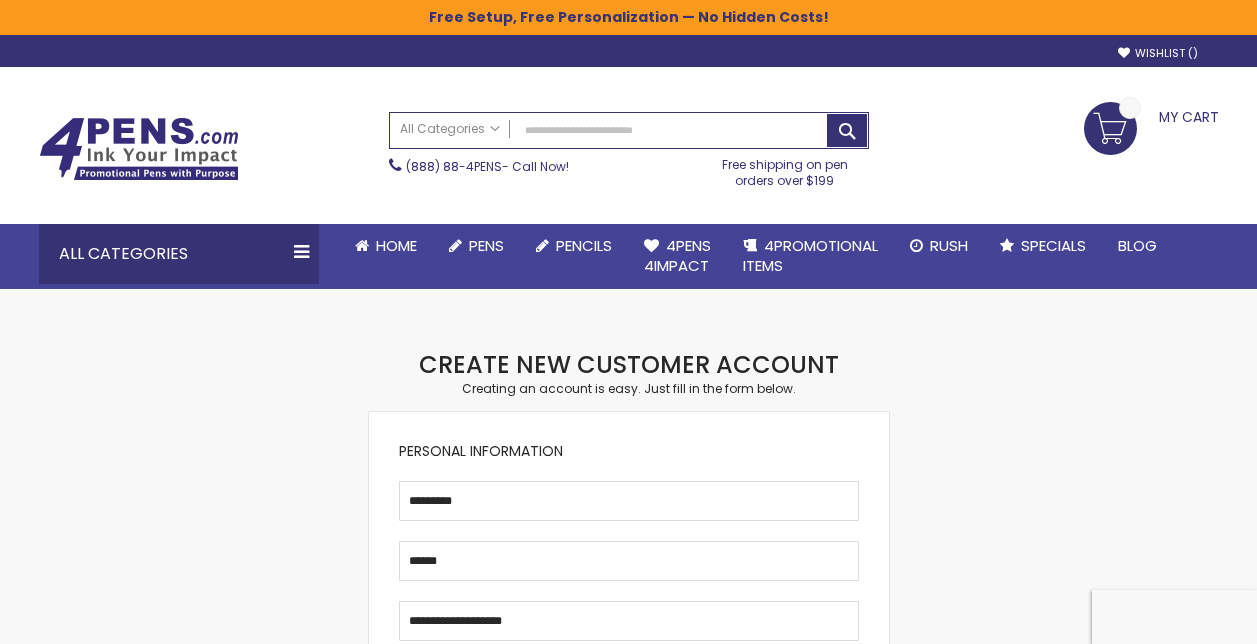 scroll, scrollTop: 0, scrollLeft: 0, axis: both 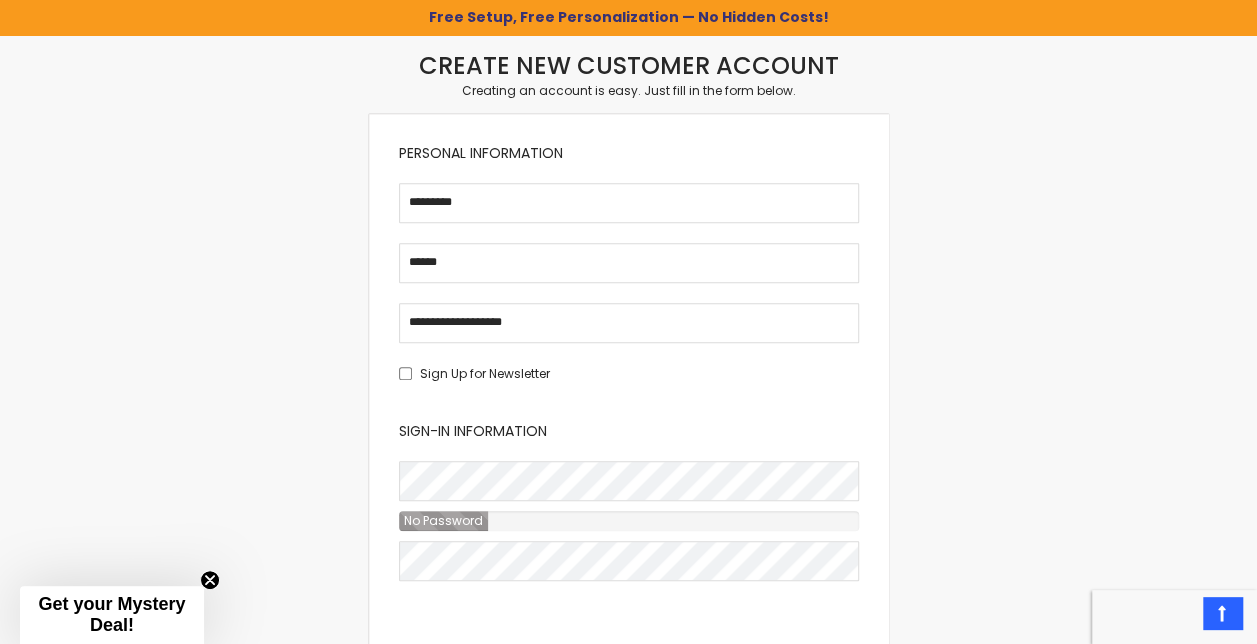 click on "Personal Information
First Name
[FIRST]
Last Name
[LAST]
Email
[EMAIL]
Sign Up for Newsletter
Sign-in Information
Password
Password Strength:
No Password" at bounding box center [629, 392] 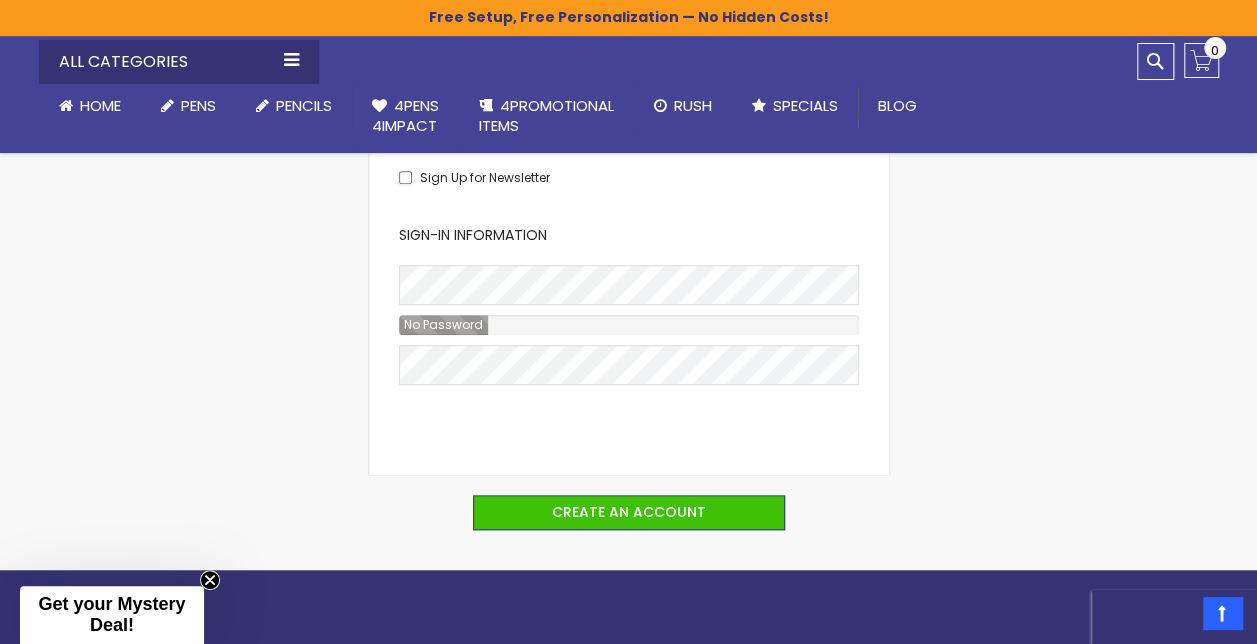 scroll, scrollTop: 500, scrollLeft: 0, axis: vertical 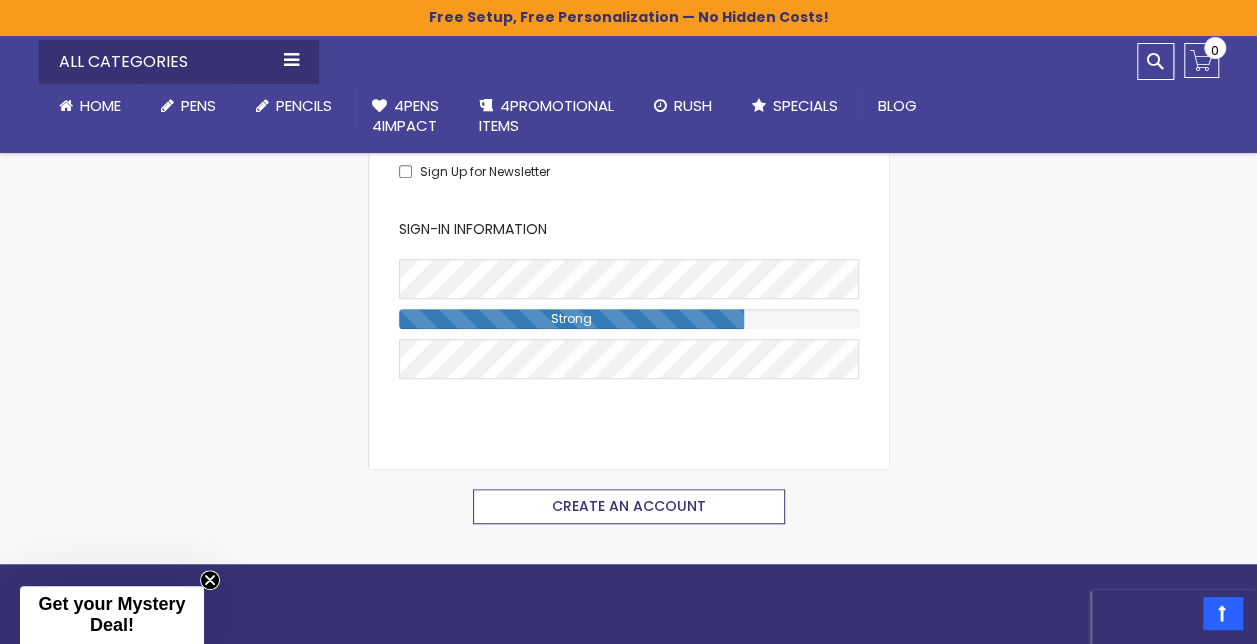 click on "Create an Account" at bounding box center (629, 506) 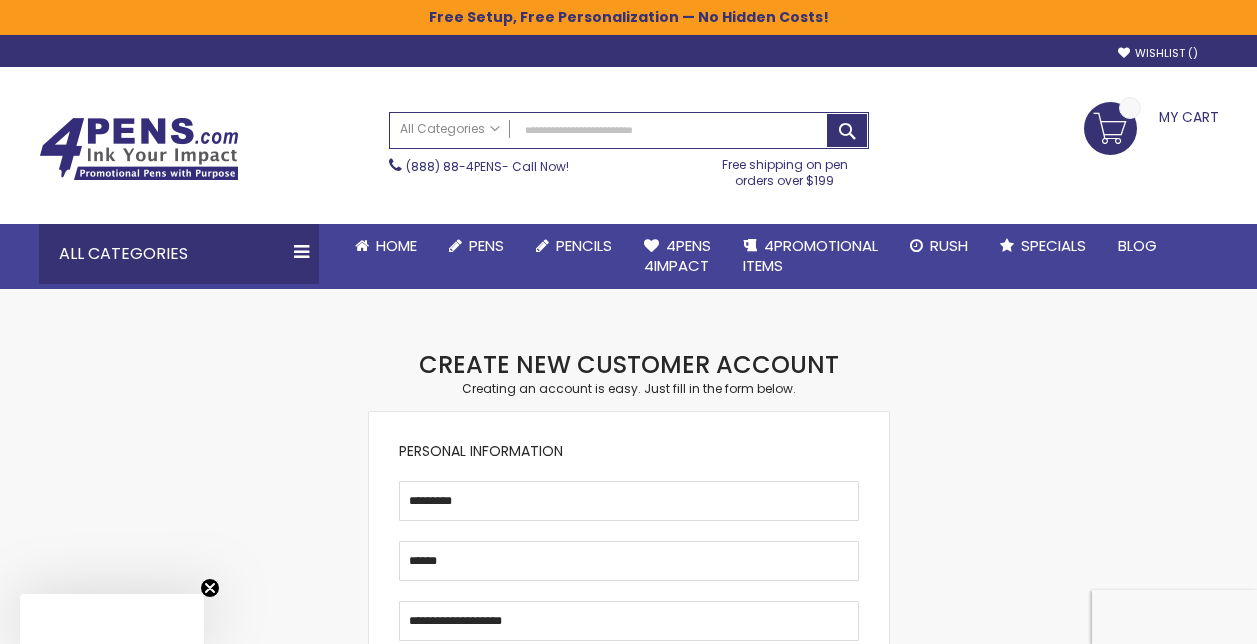 scroll, scrollTop: 0, scrollLeft: 0, axis: both 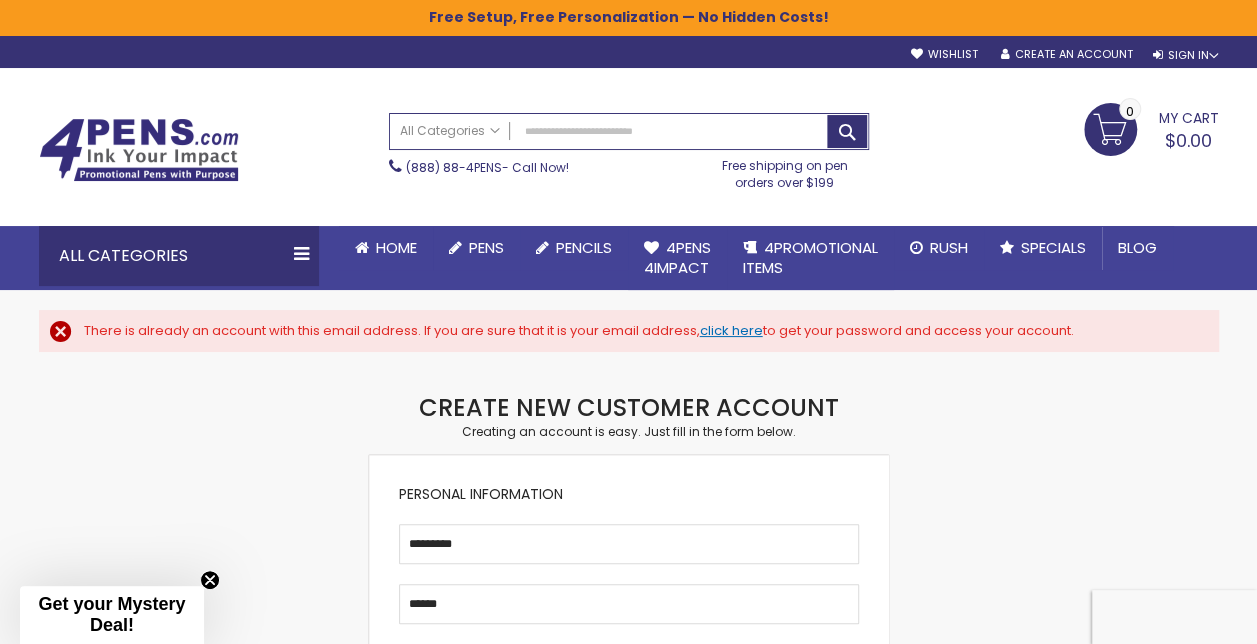 click on "click here" at bounding box center (731, 330) 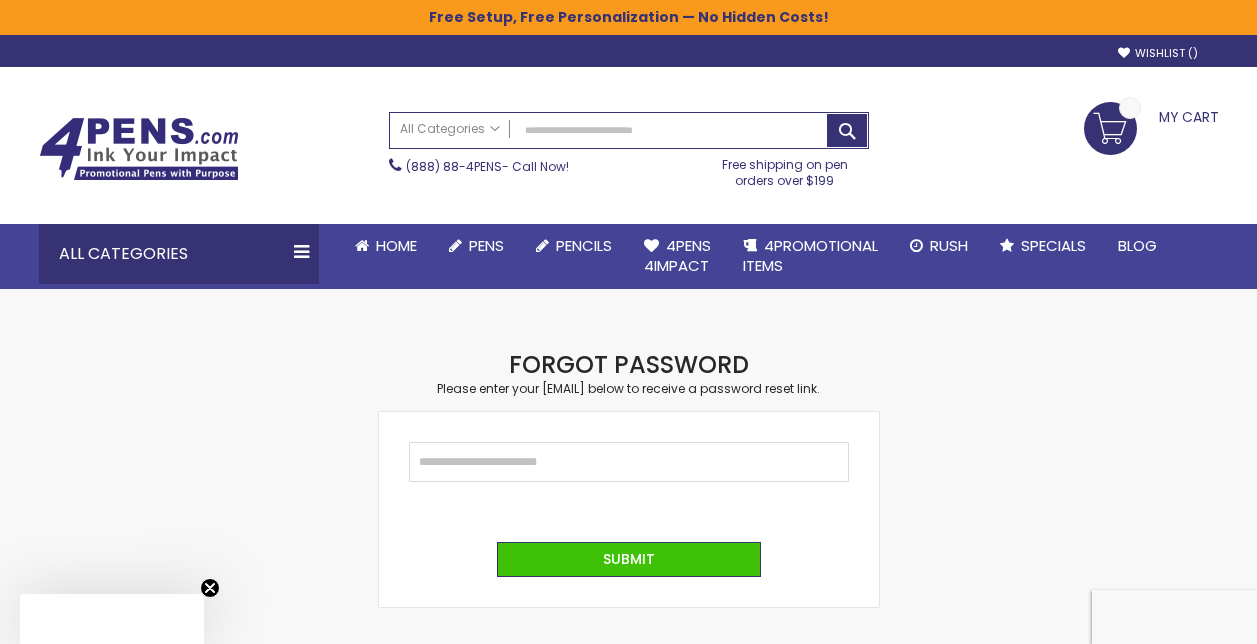 scroll, scrollTop: 0, scrollLeft: 0, axis: both 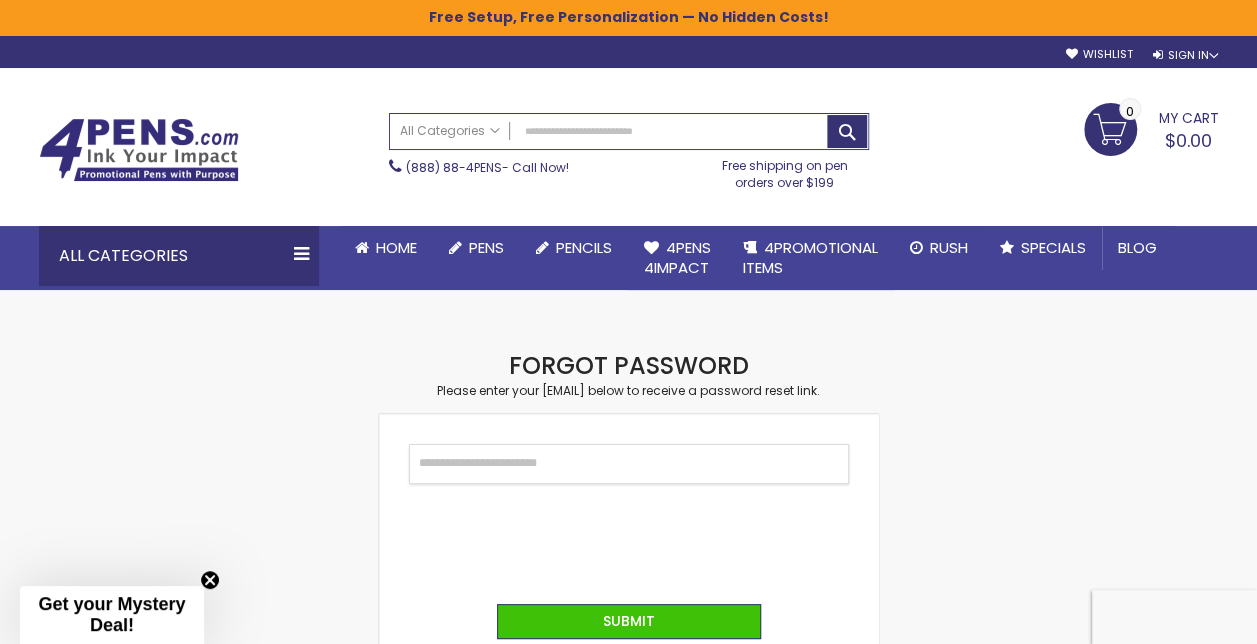 click on "Email" at bounding box center [629, 464] 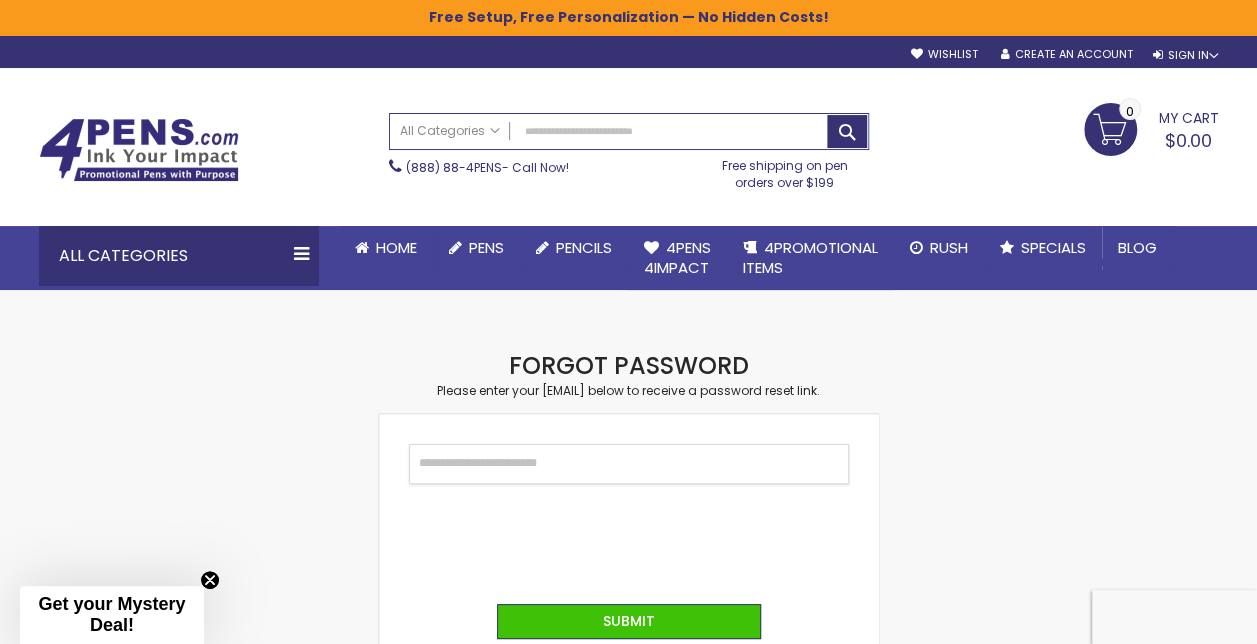 type on "**********" 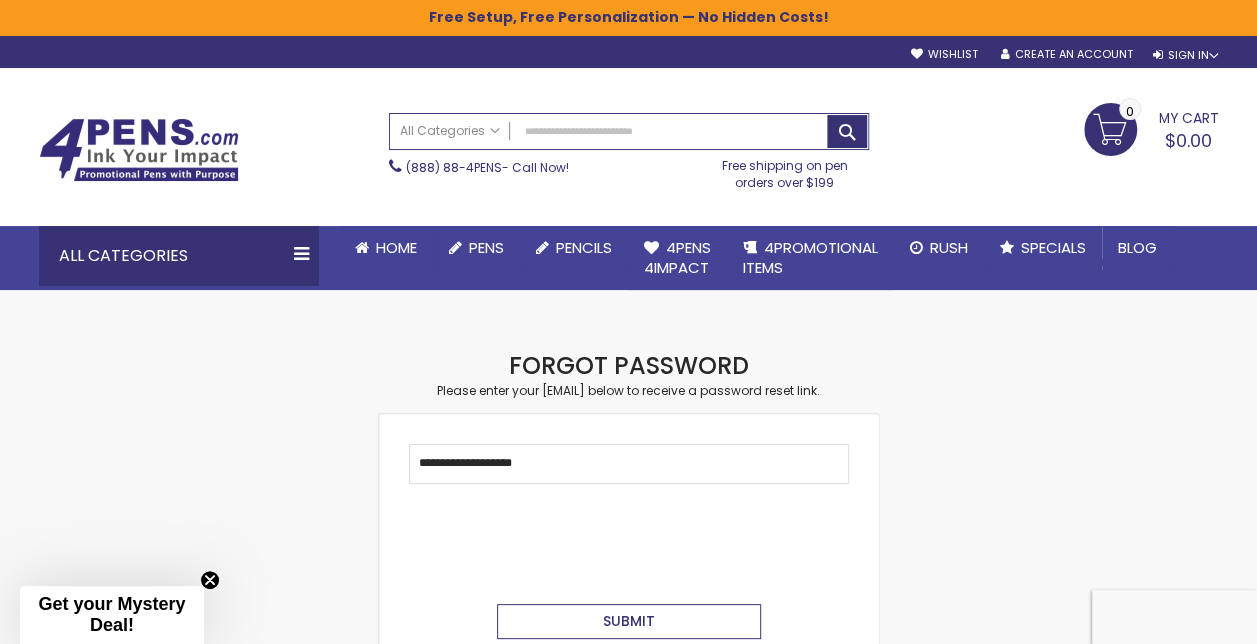 click on "Submit" at bounding box center (629, 621) 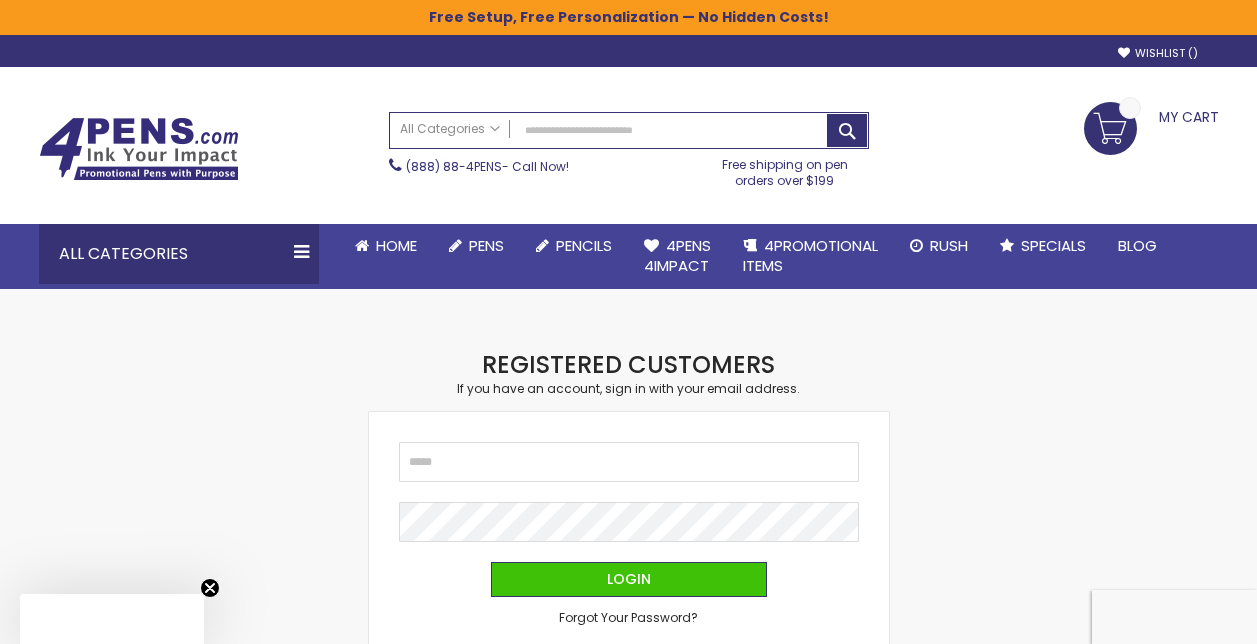 scroll, scrollTop: 0, scrollLeft: 0, axis: both 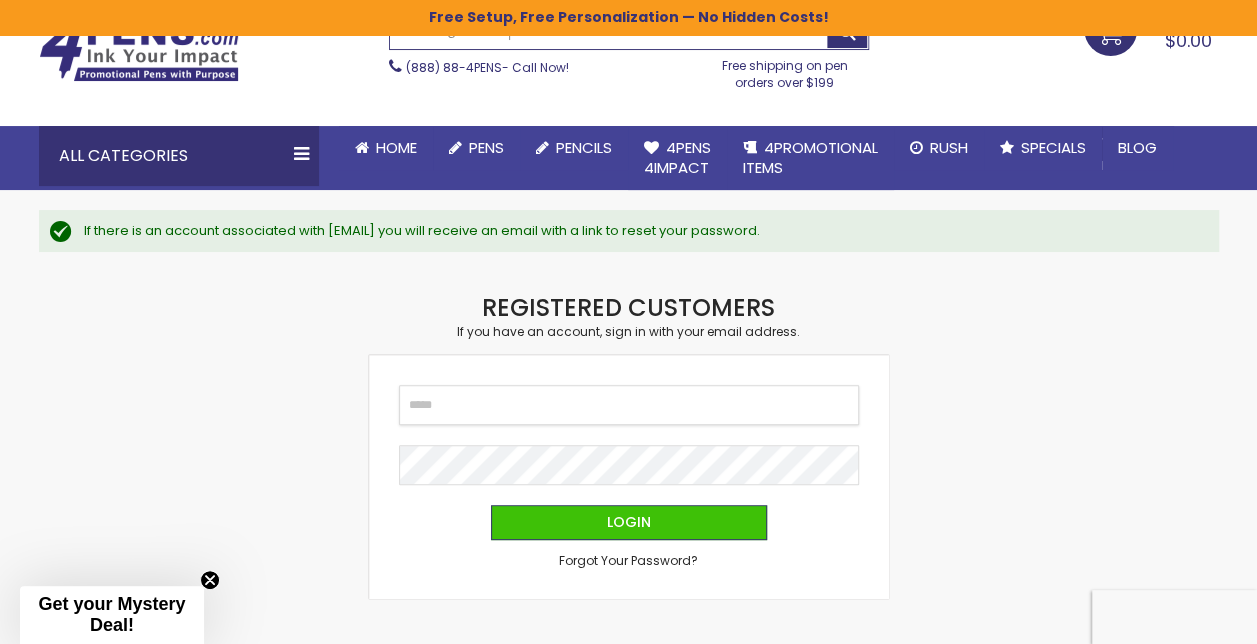 click on "Email" at bounding box center (629, 405) 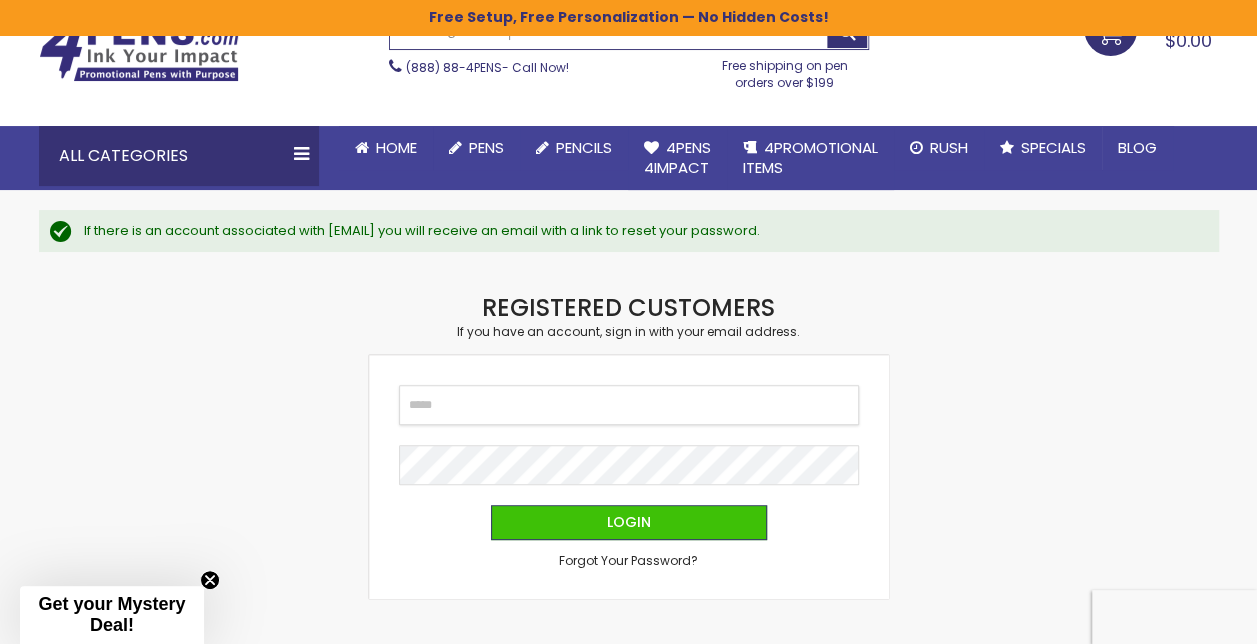 type on "**********" 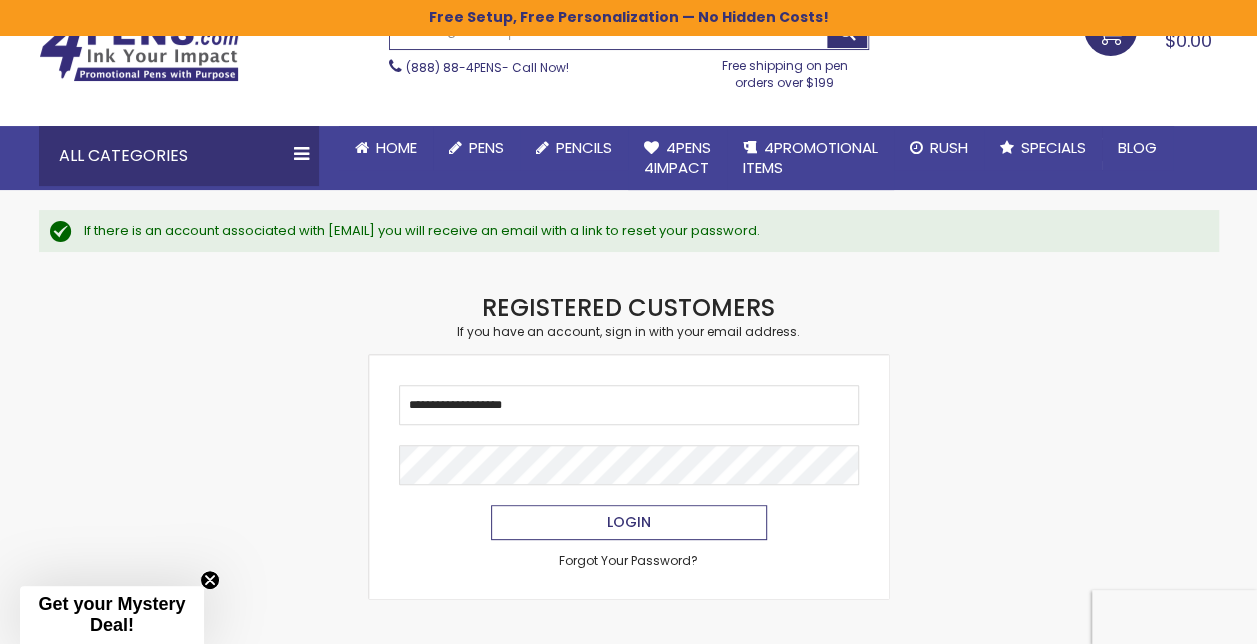 click on "Login" at bounding box center (629, 522) 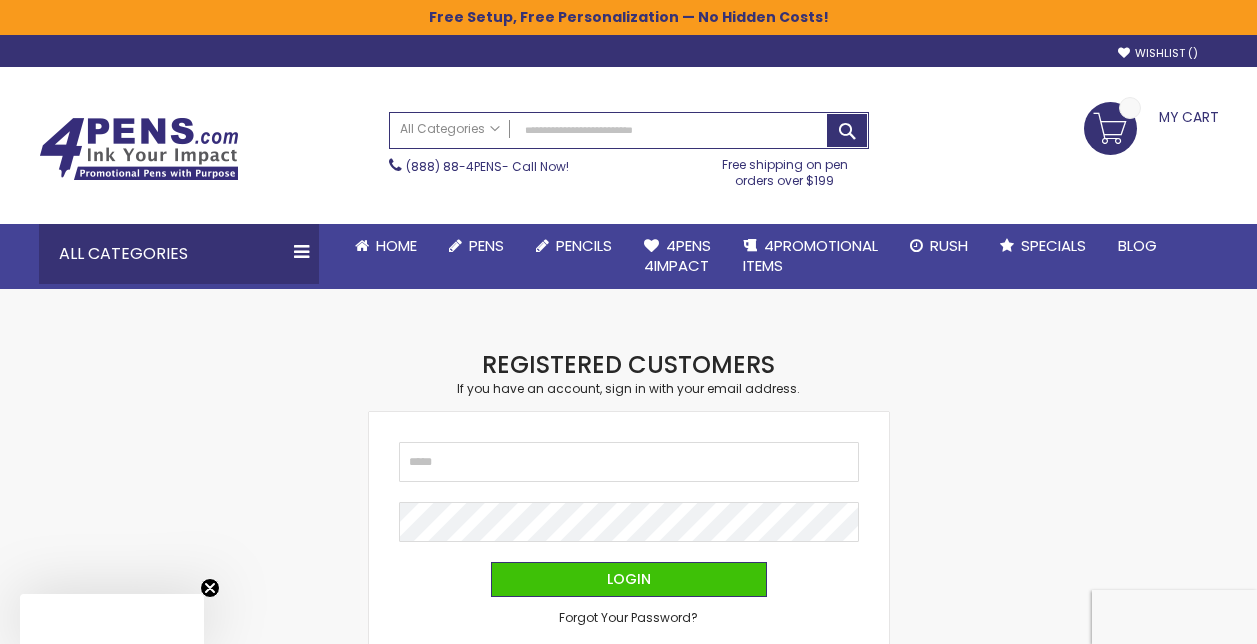 scroll, scrollTop: 0, scrollLeft: 0, axis: both 